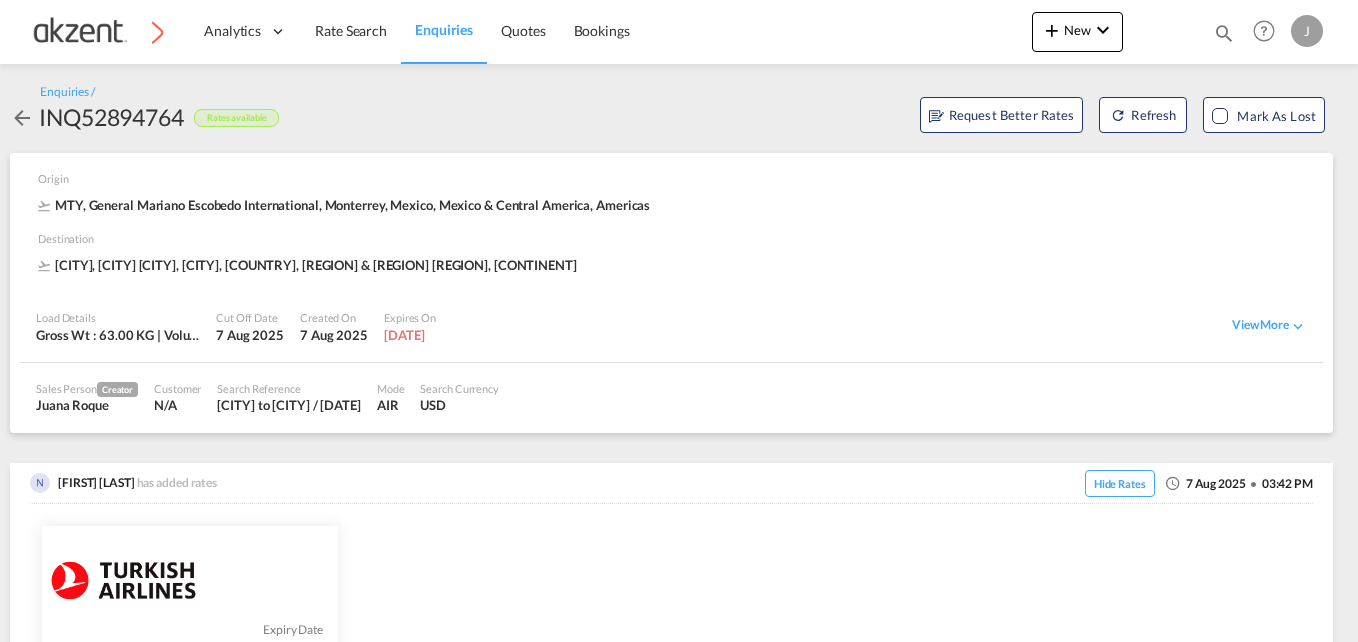scroll, scrollTop: 0, scrollLeft: 0, axis: both 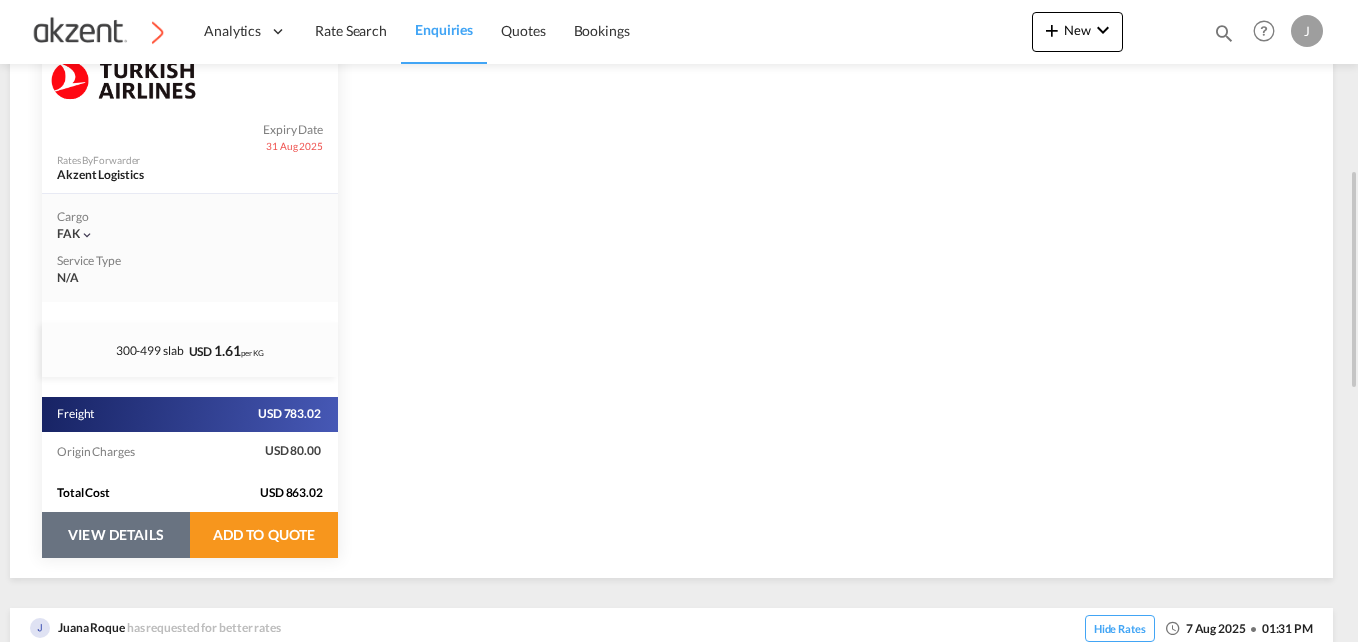 click on "VIEW DETAILS" at bounding box center [116, 535] 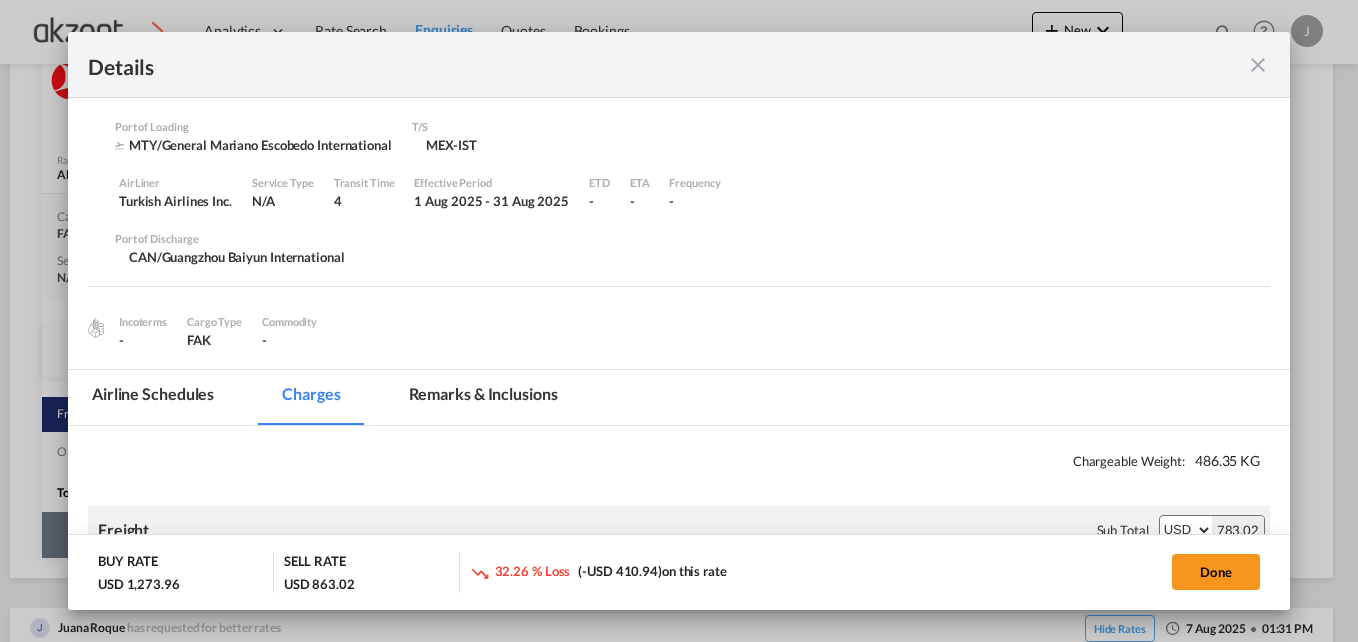 select on "per_awb" 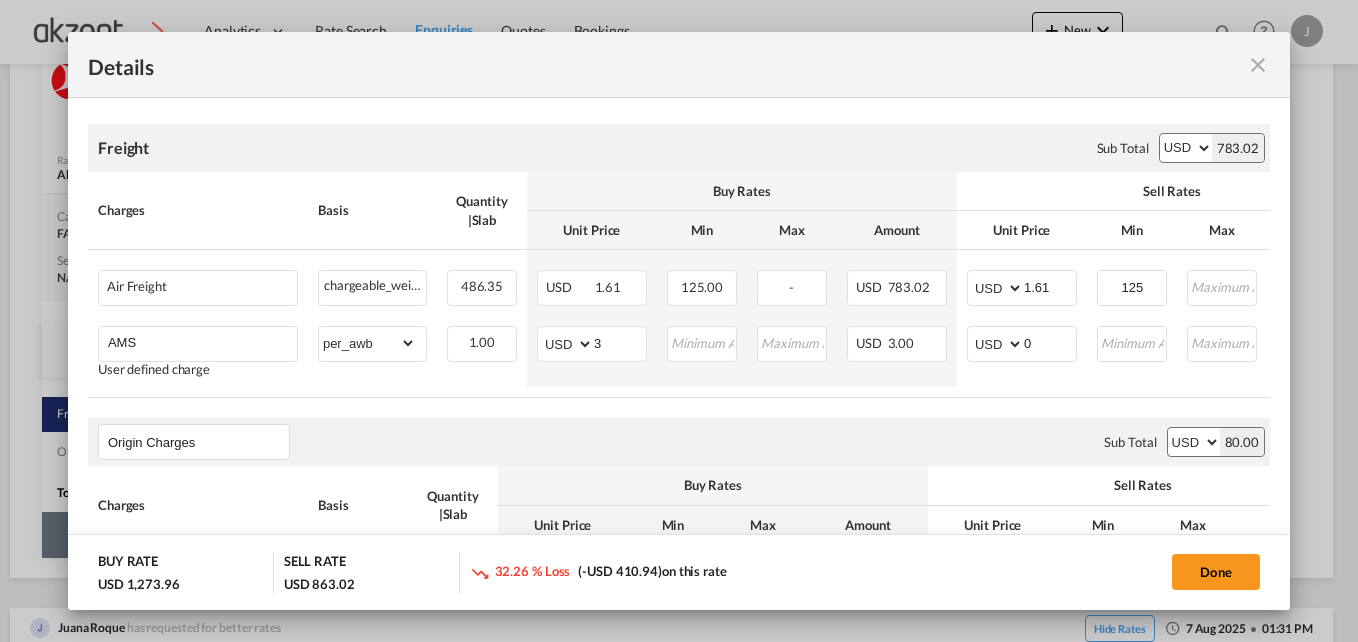 scroll, scrollTop: 410, scrollLeft: 0, axis: vertical 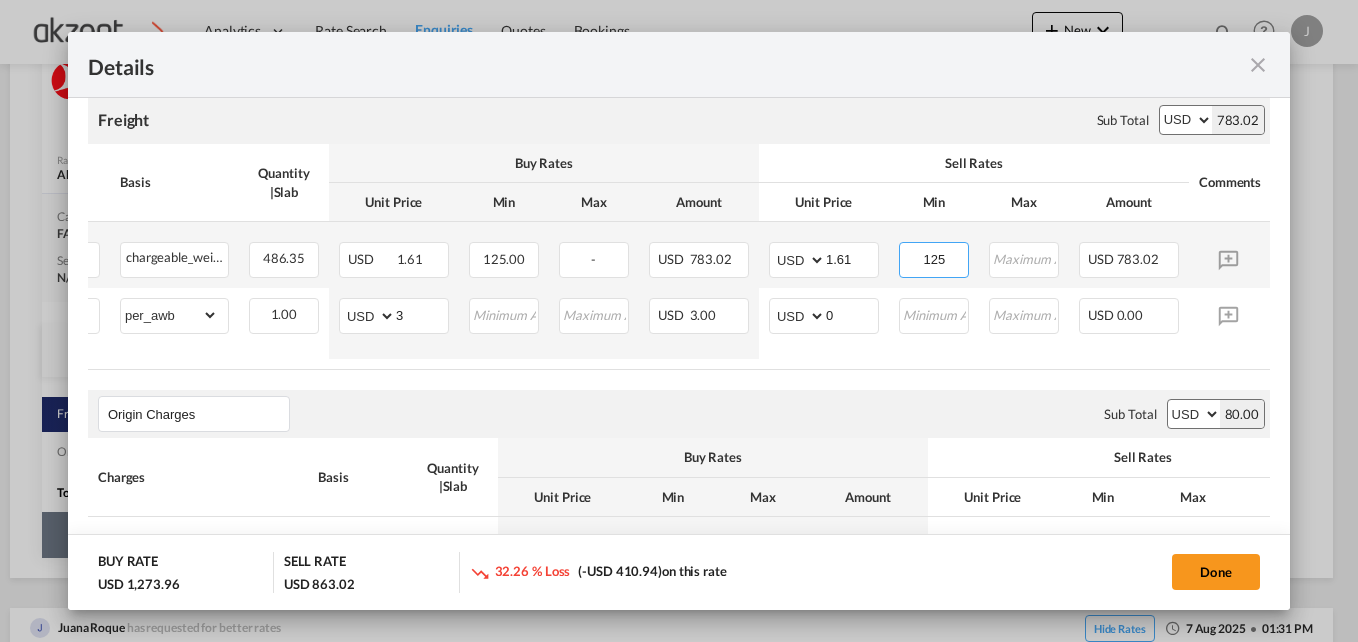 click on "125" at bounding box center [934, 258] 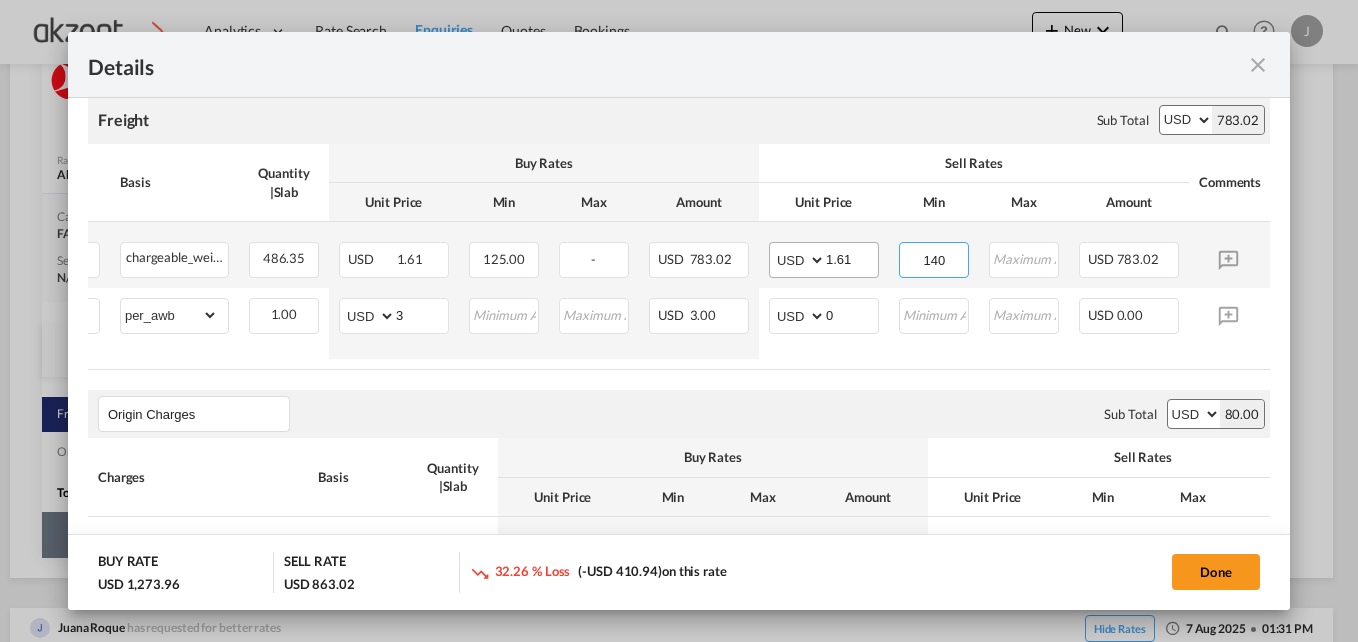 type on "140" 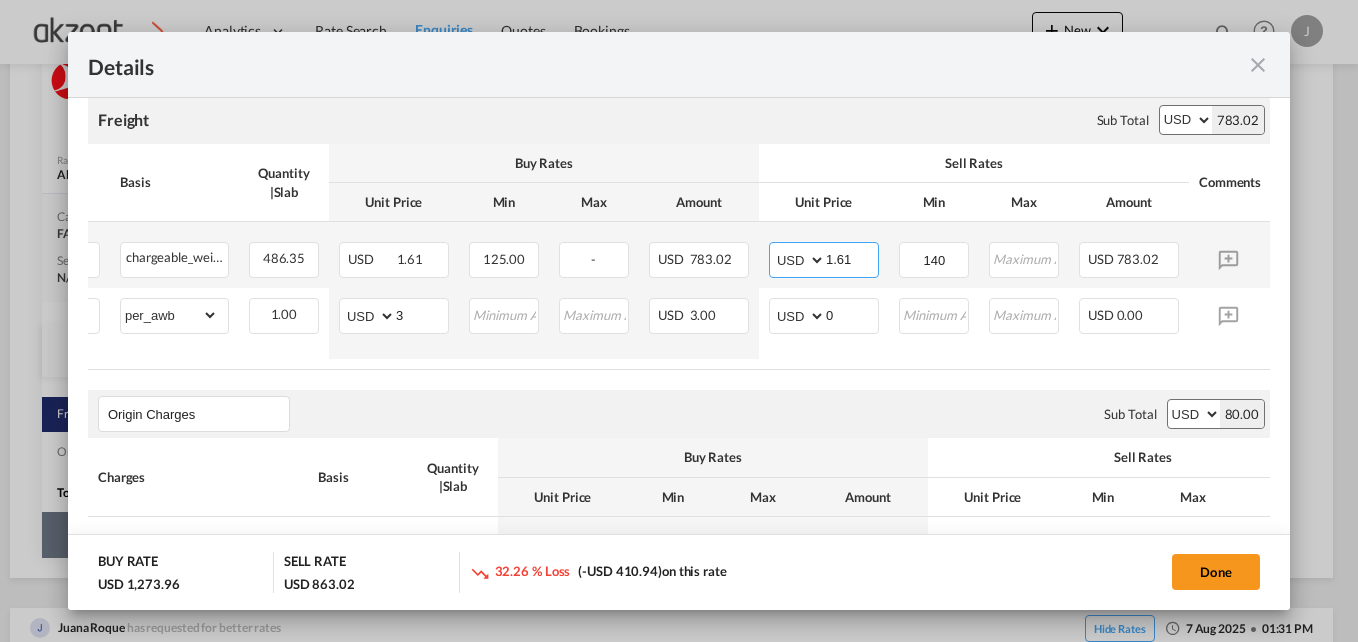 click on "1.61" at bounding box center (852, 258) 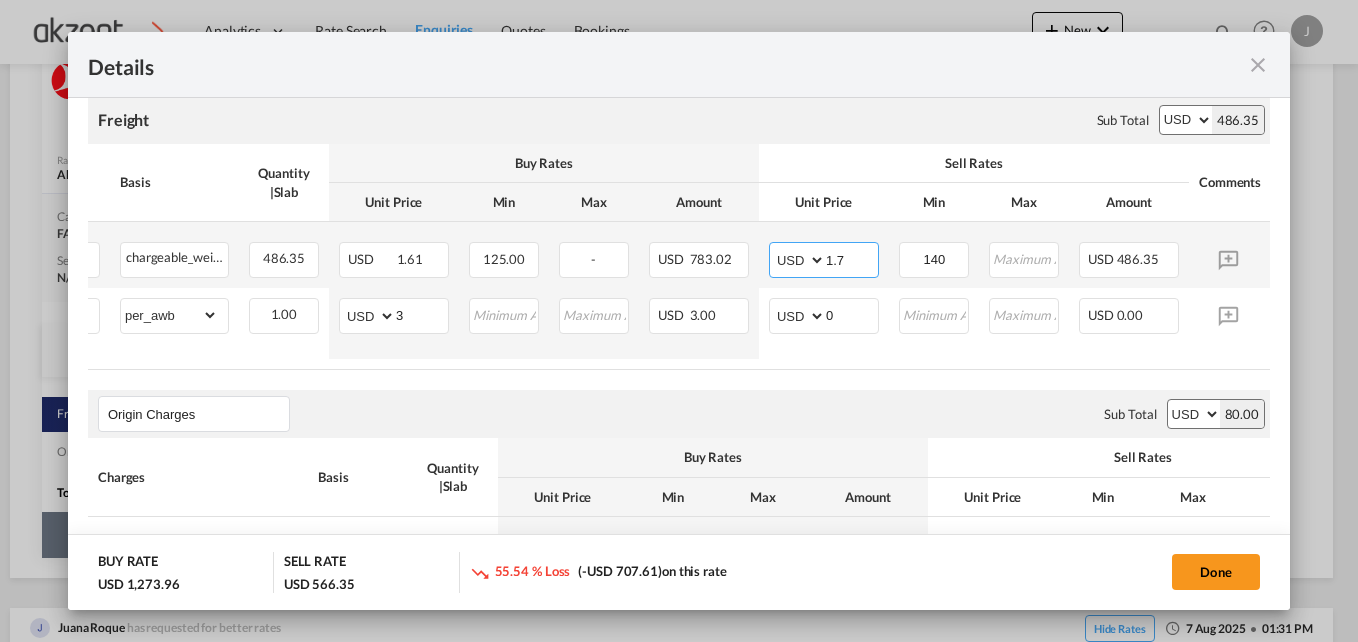 type on "1.70" 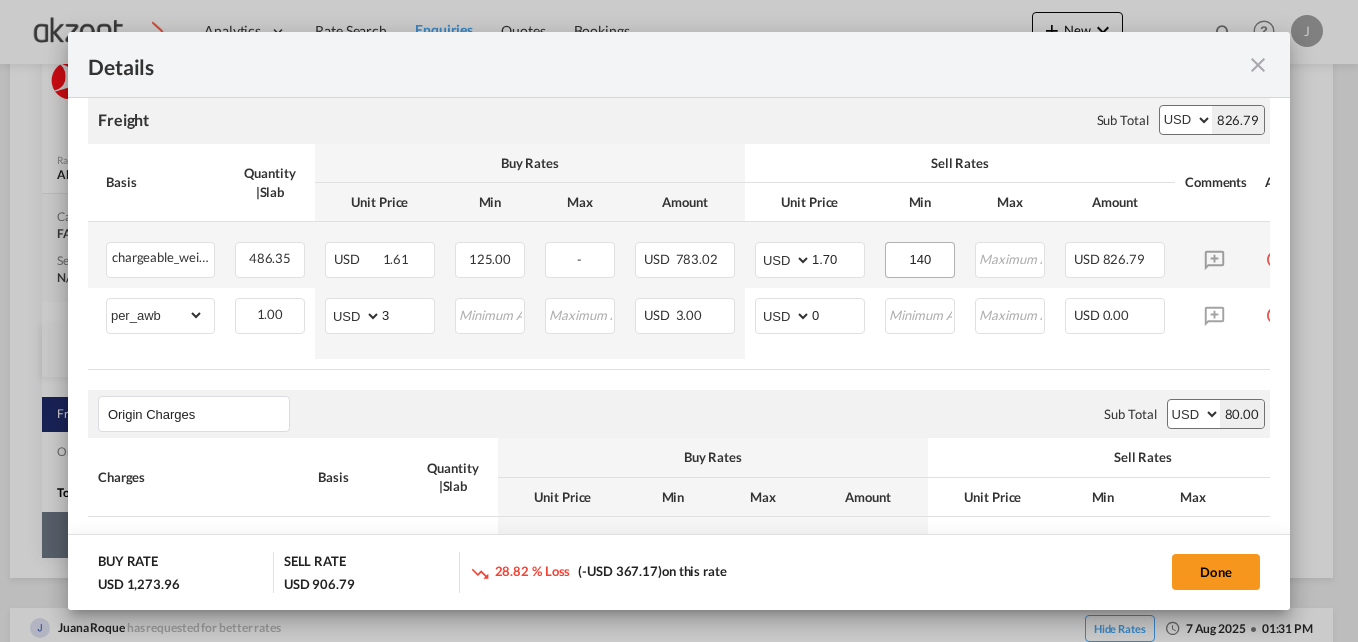 scroll, scrollTop: 0, scrollLeft: 213, axis: horizontal 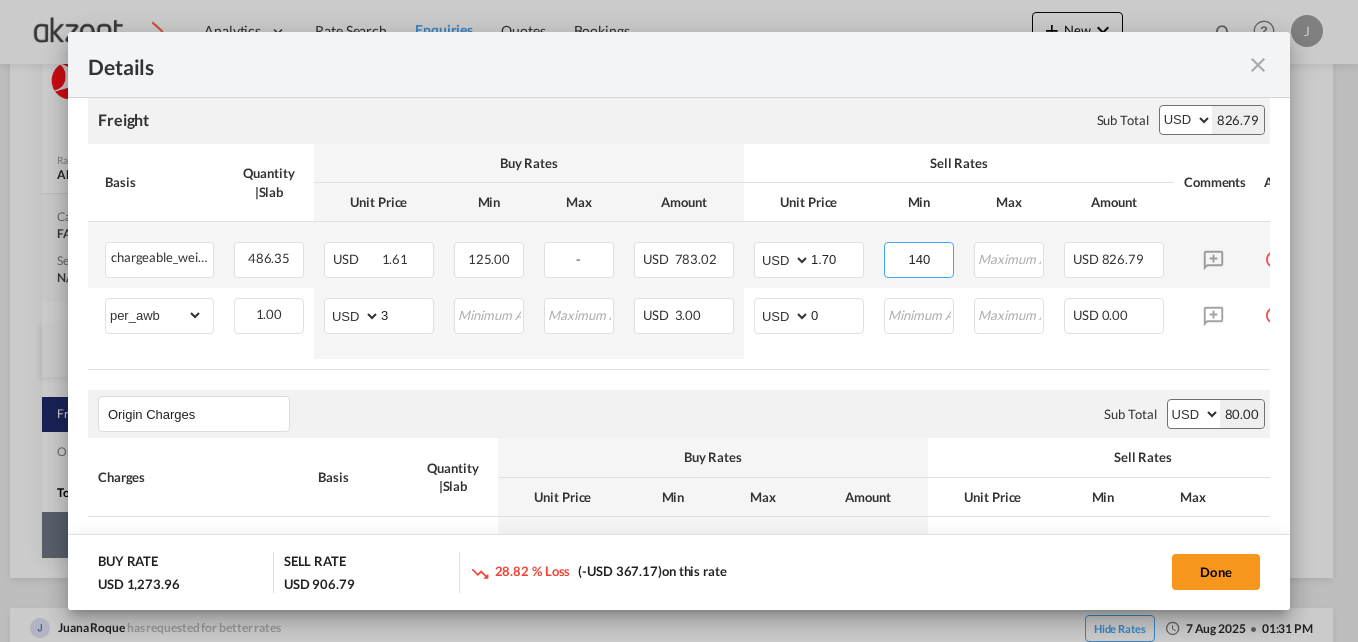 click on "140" at bounding box center [919, 258] 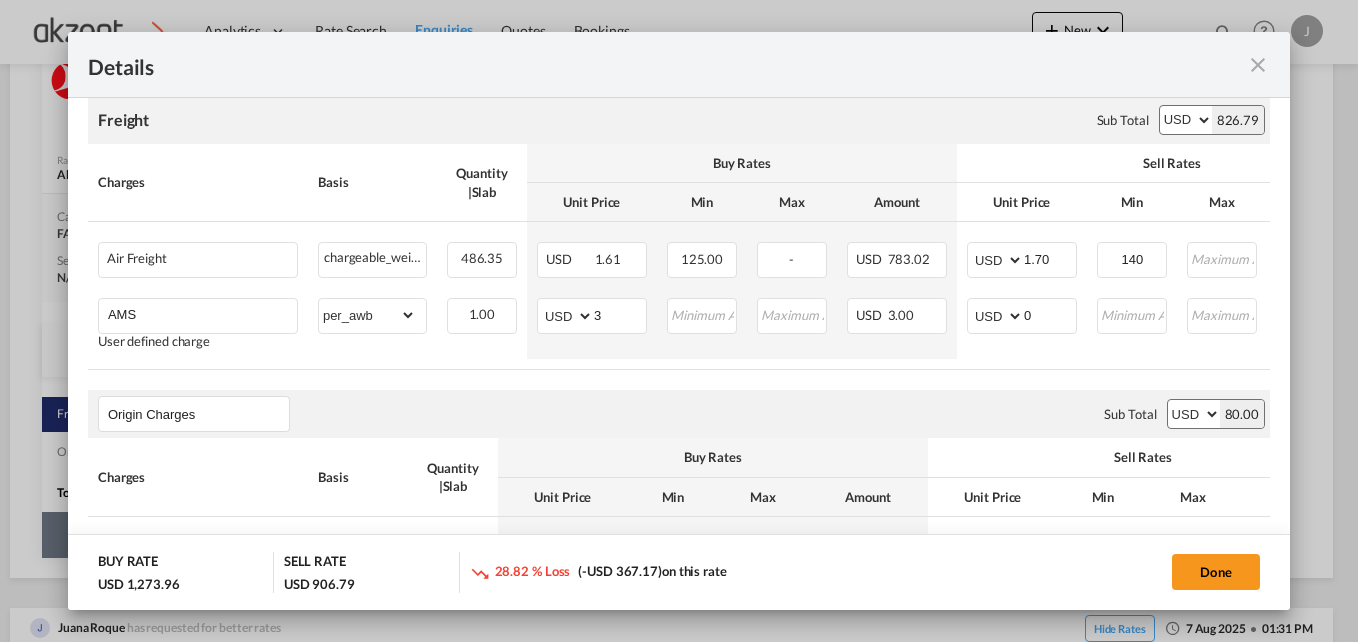 scroll, scrollTop: 0, scrollLeft: 212, axis: horizontal 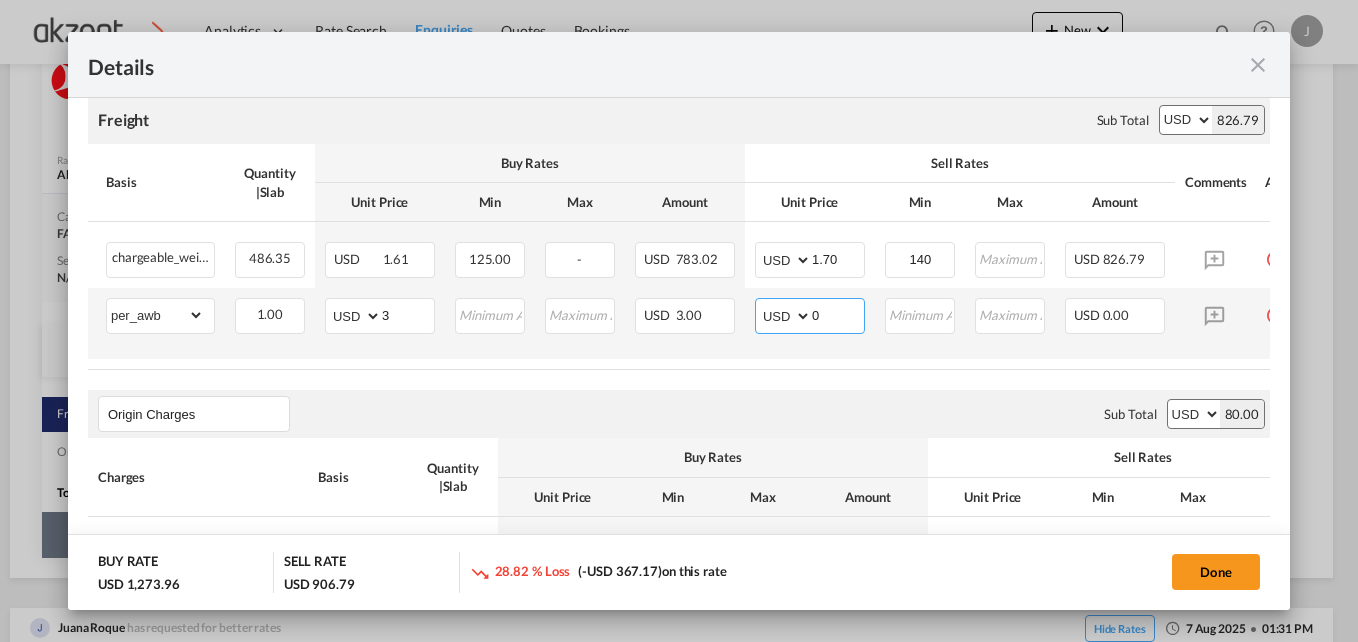 click on "0" at bounding box center (838, 314) 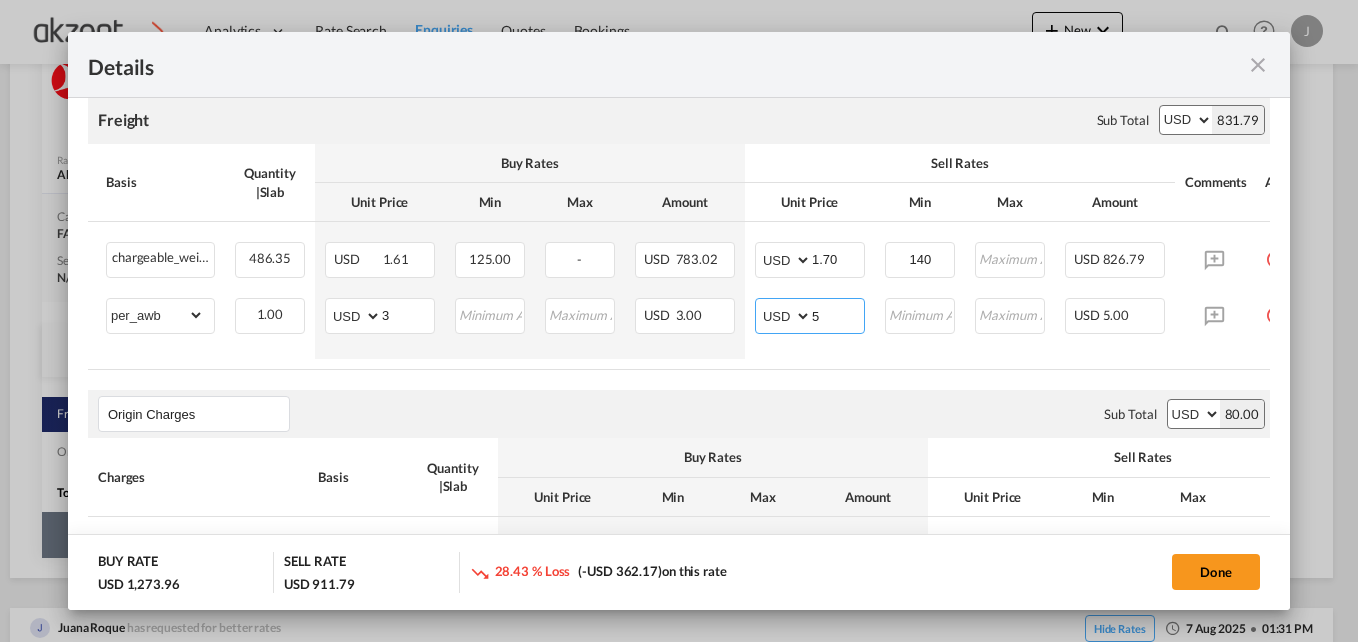 type on "5" 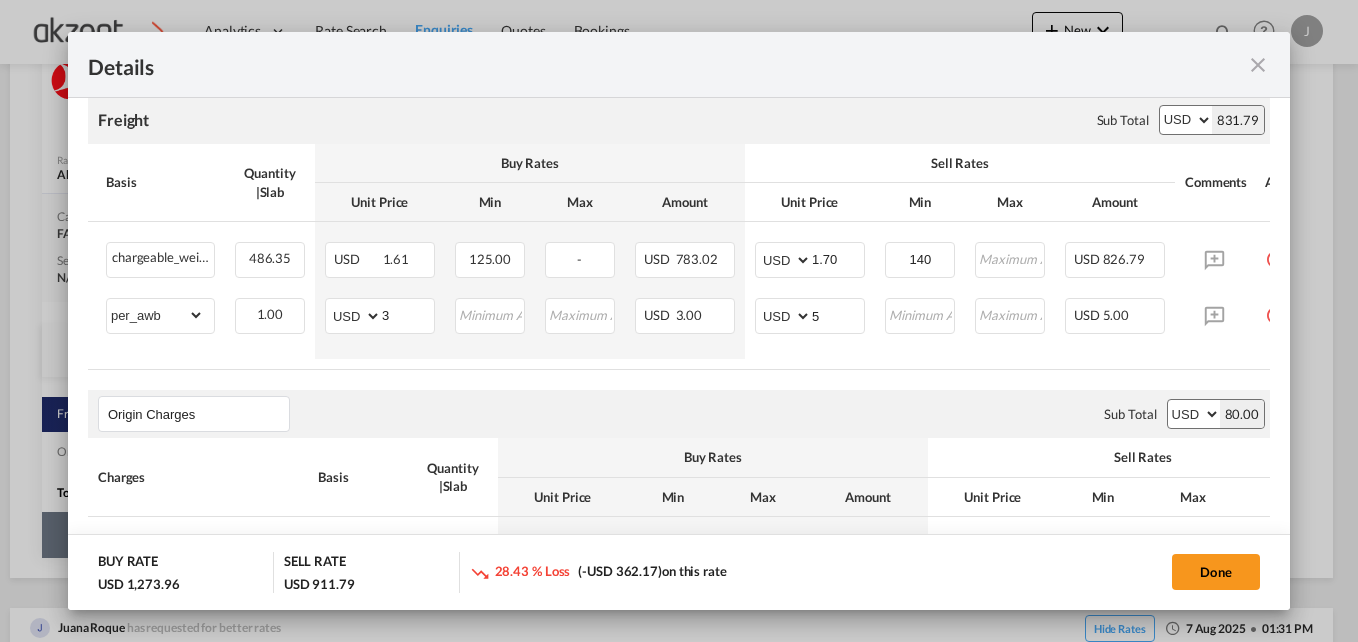 click on "Origin Charges                                                     Please enter leg name
Leg Name Already Exists
Sub Total AED AFN ALL AMD ANG AOA ARS AUD AWG AZN BAM BBD BDT BGN BHD BIF BMD BND BOB BRL BSD BTN BWP BYN BZD CAD CDF CHF CLP CNY COP CRC CUC CUP CVE CZK DJF DKK DOP DZD EGP ERN ETB EUR FJD FKP FOK GBP GEL GGP GHS GIP GMD GNF GTQ GYD HKD HNL HRK HTG HUF IDR ILS IMP INR IQD IRR ISK JMD JOD JPY KES KGS KHR KID KMF KRW KWD KYD KZT LAK LBP LKR LRD LSL LYD MAD MDL MGA MKD MMK MNT MOP MRU MUR MVR MWK MXN MYR MZN NAD NGN NIO NOK NPR NZD OMR PAB PEN PGK PHP PKR PLN PYG QAR RON RSD RUB RWF SAR SBD SCR SDG SEK SGD SHP SLL SOS SRD SSP STN SYP SZL THB TJS TMT TND TOP TRY TTD TVD TWD TZS UAH UGX USD UYU UZS VES VND VUV WST XAF XCD XDR XOF XPF YER ZAR ZMW 80.00" at bounding box center (679, 414) 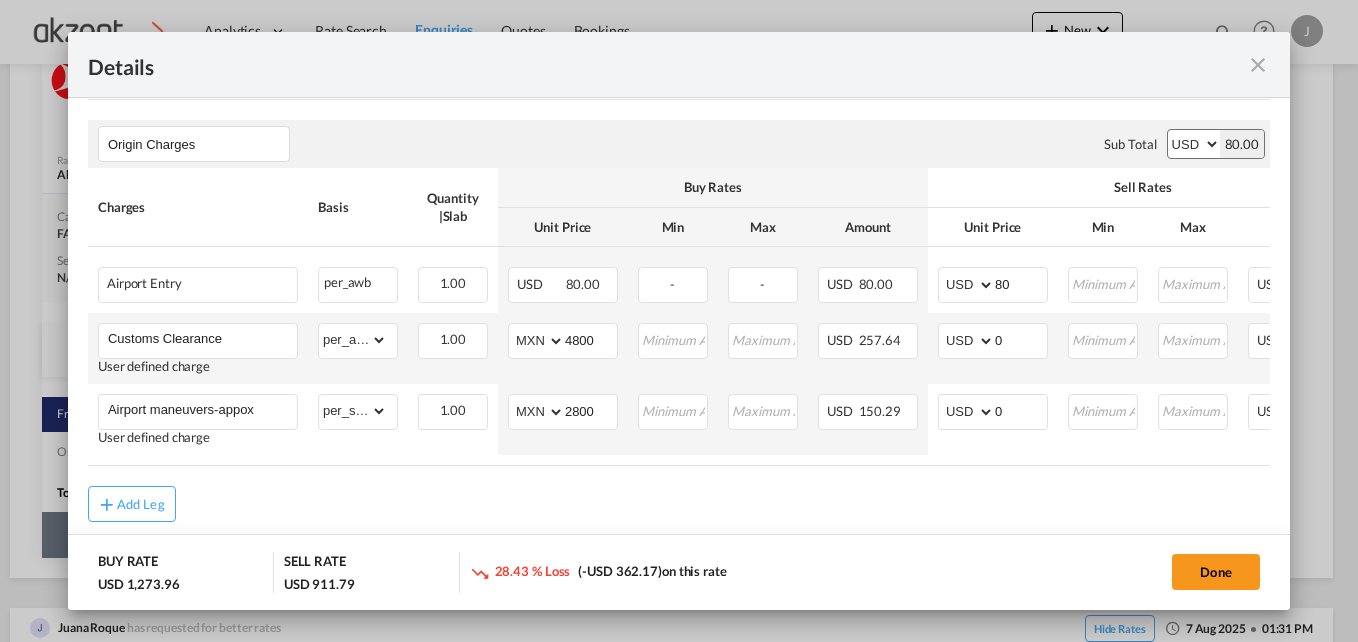 scroll, scrollTop: 710, scrollLeft: 0, axis: vertical 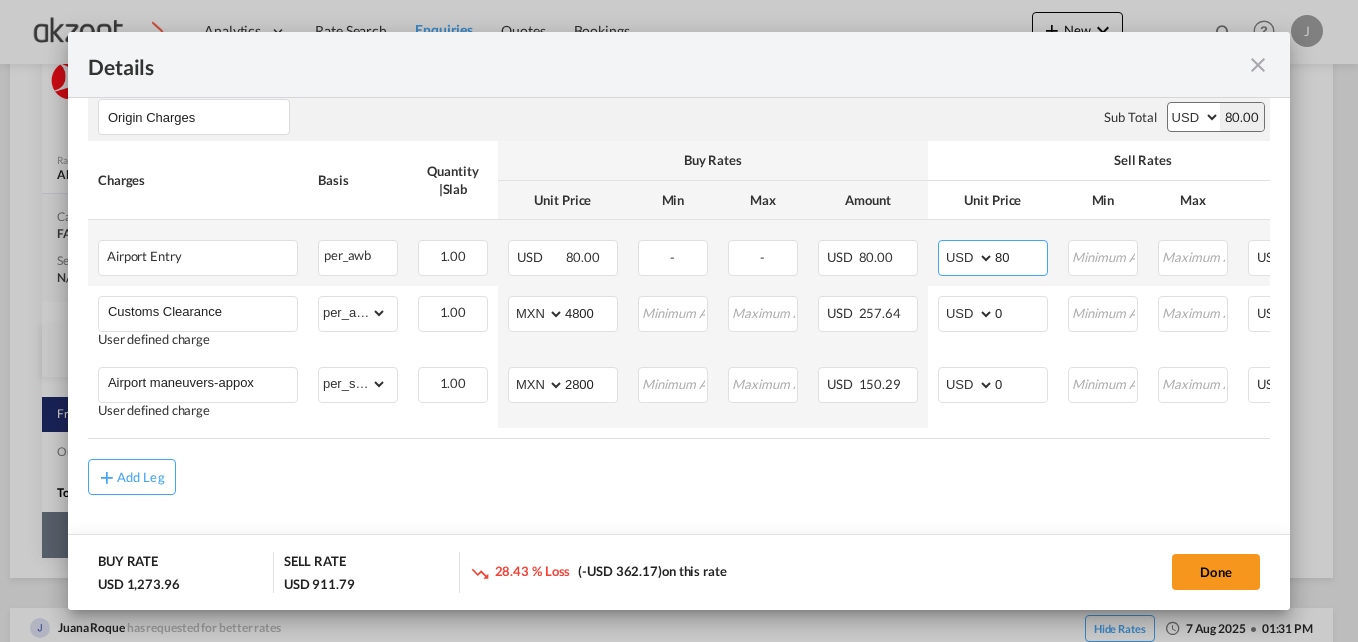 click on "80" at bounding box center (1021, 256) 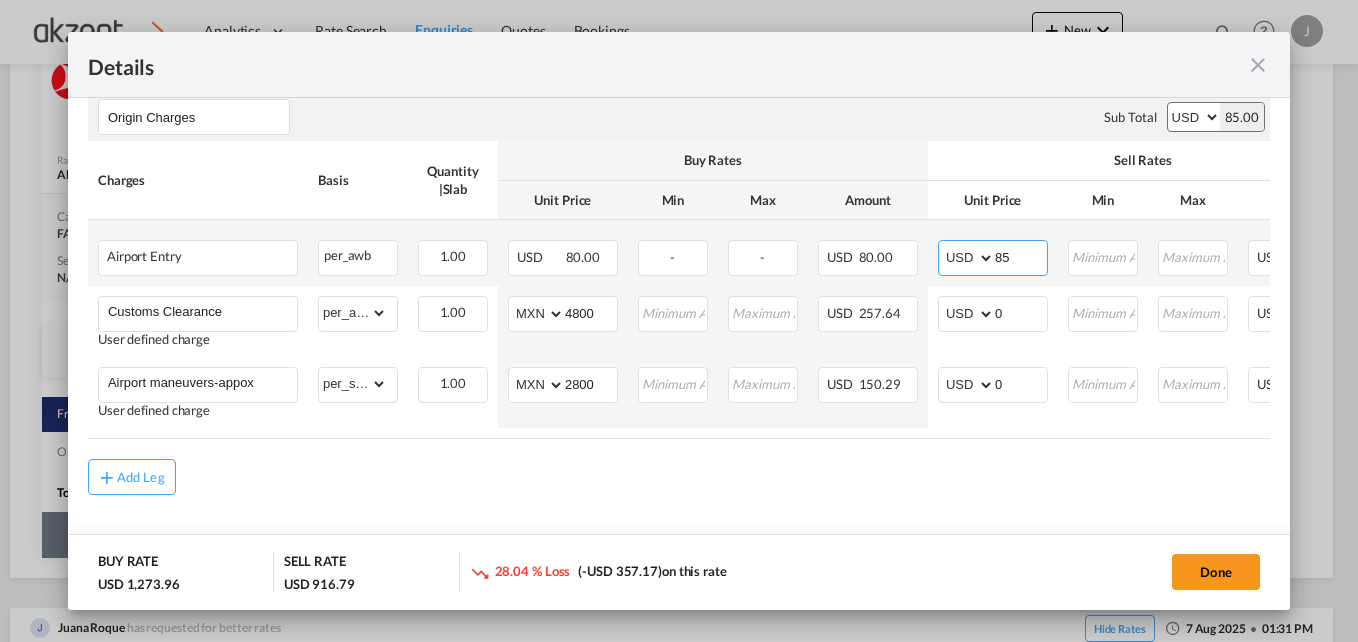 type on "85" 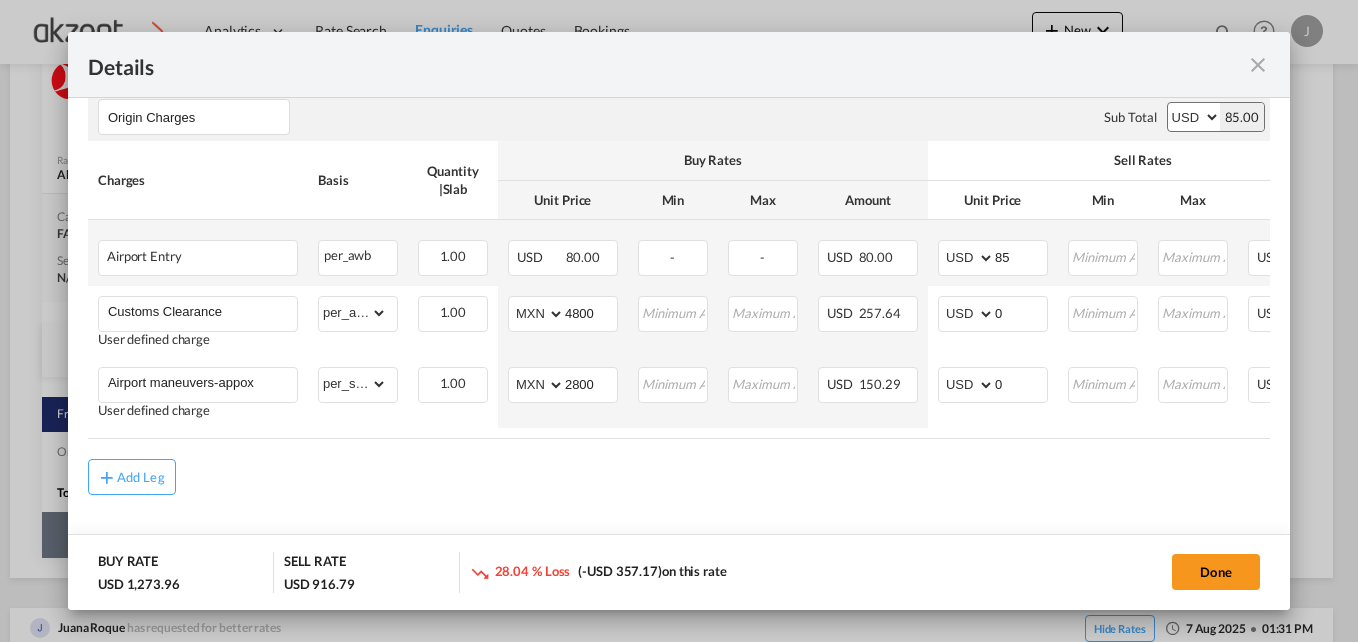 click on "USD   80.00" at bounding box center (868, 253) 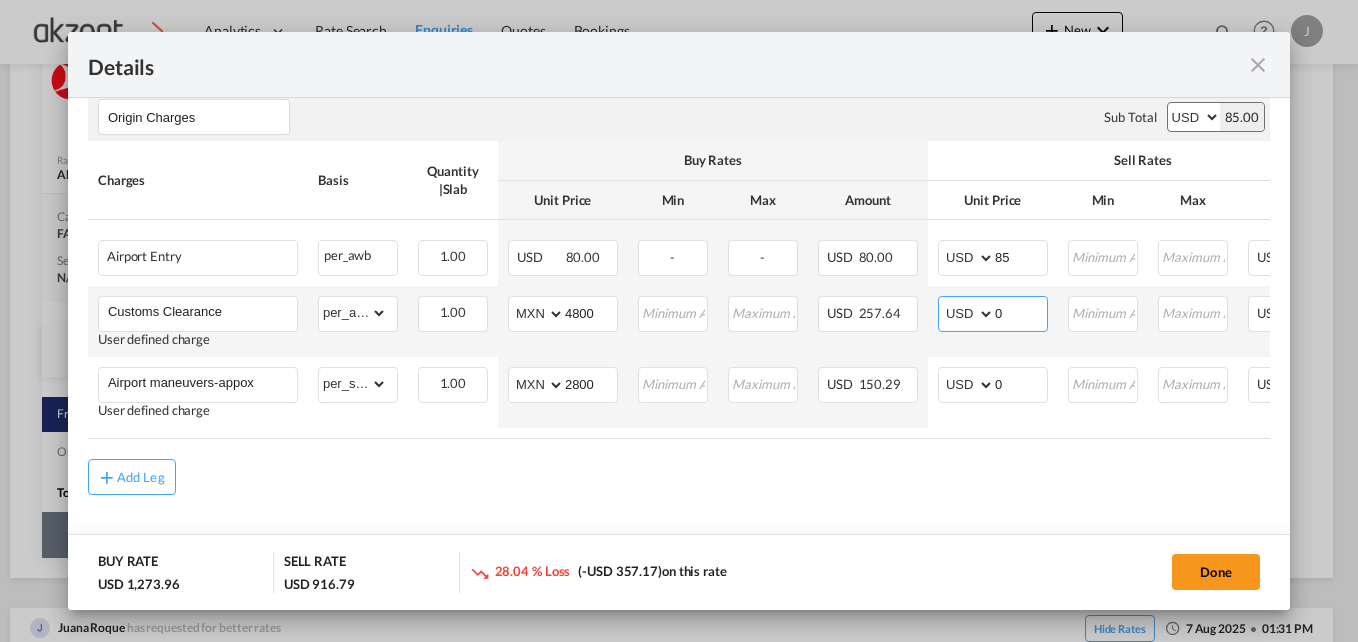 click on "0" at bounding box center [1021, 312] 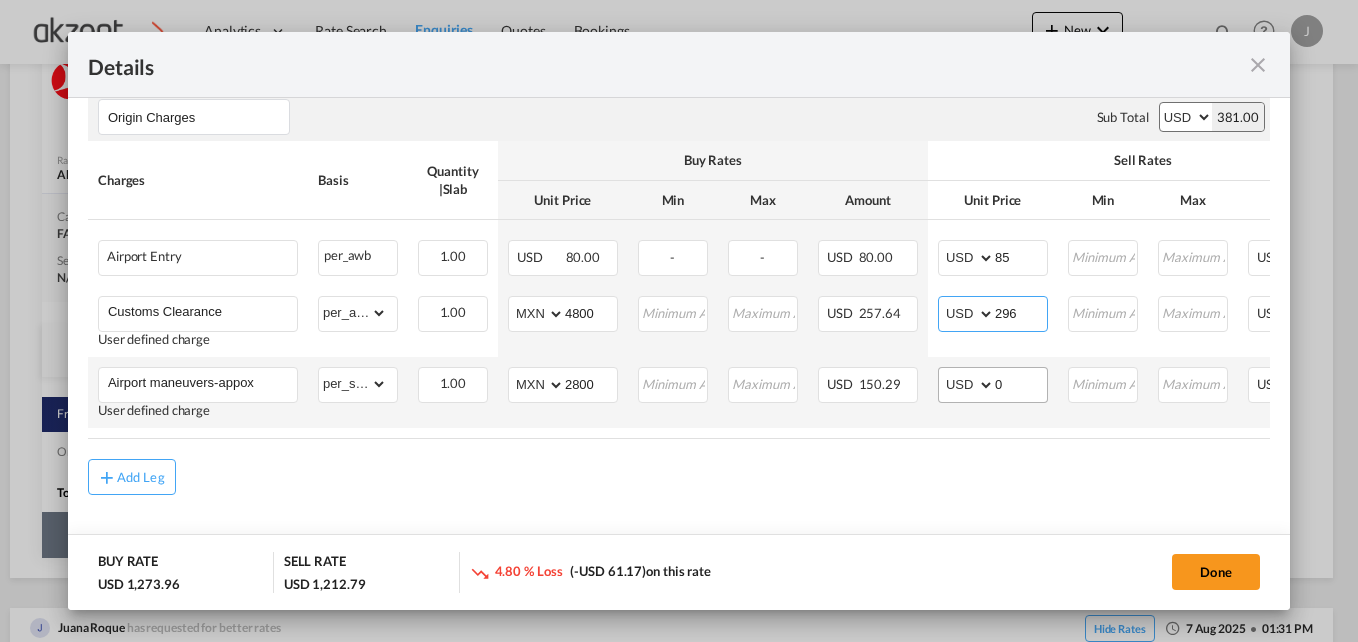 type on "296" 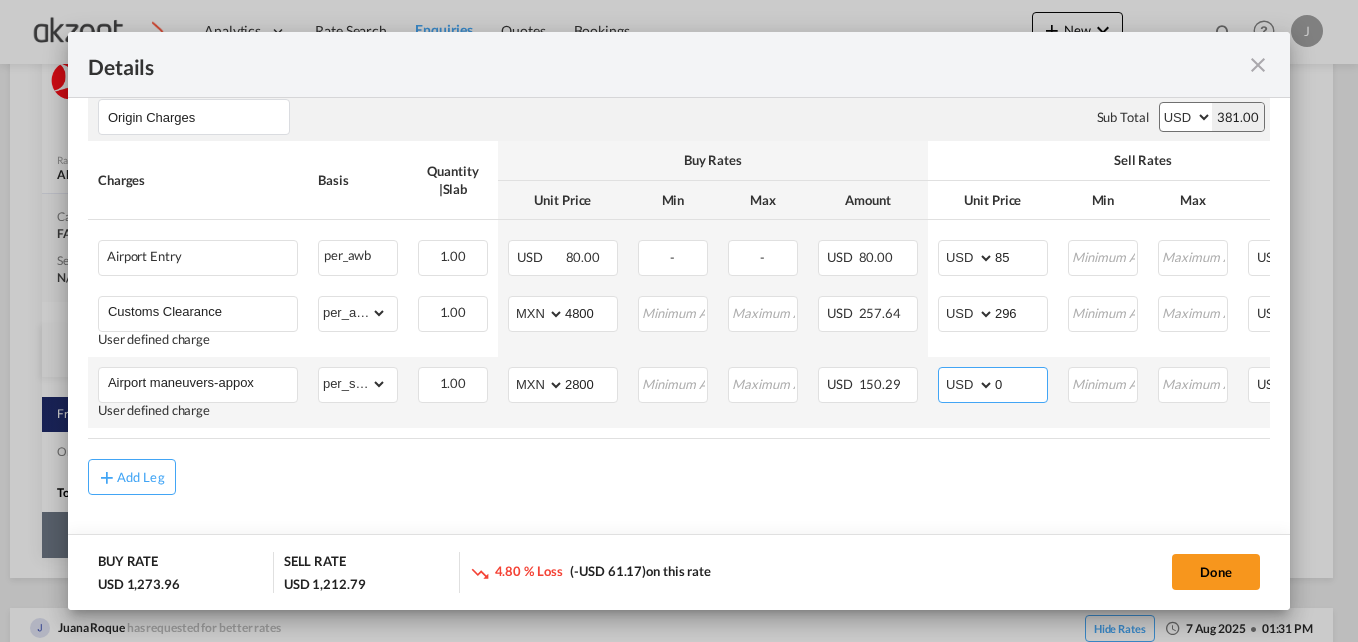 click on "0" at bounding box center (1021, 383) 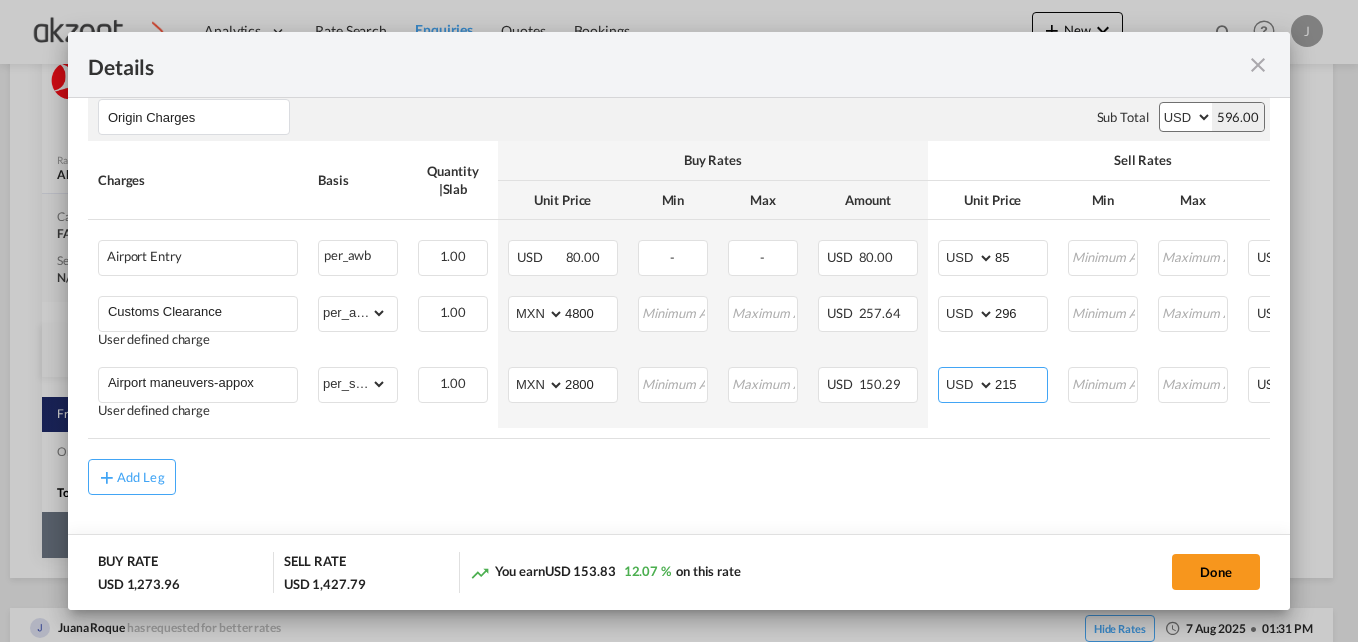 type on "215" 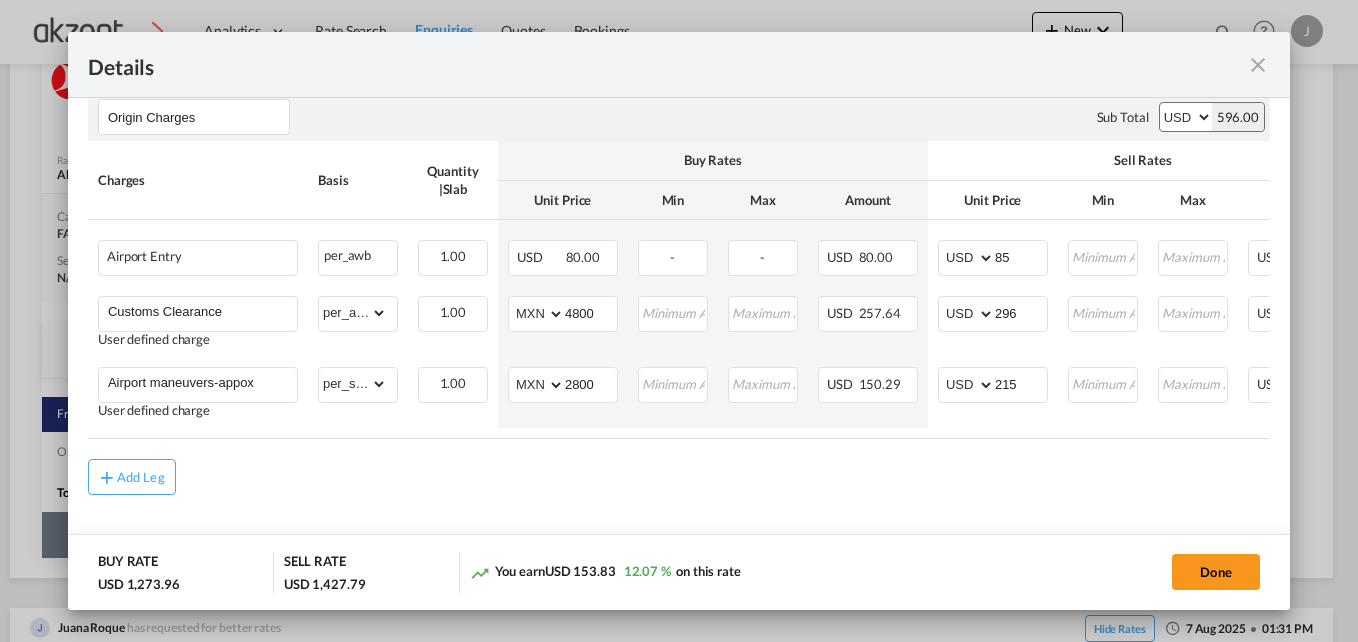 drag, startPoint x: 937, startPoint y: 497, endPoint x: 940, endPoint y: 484, distance: 13.341664 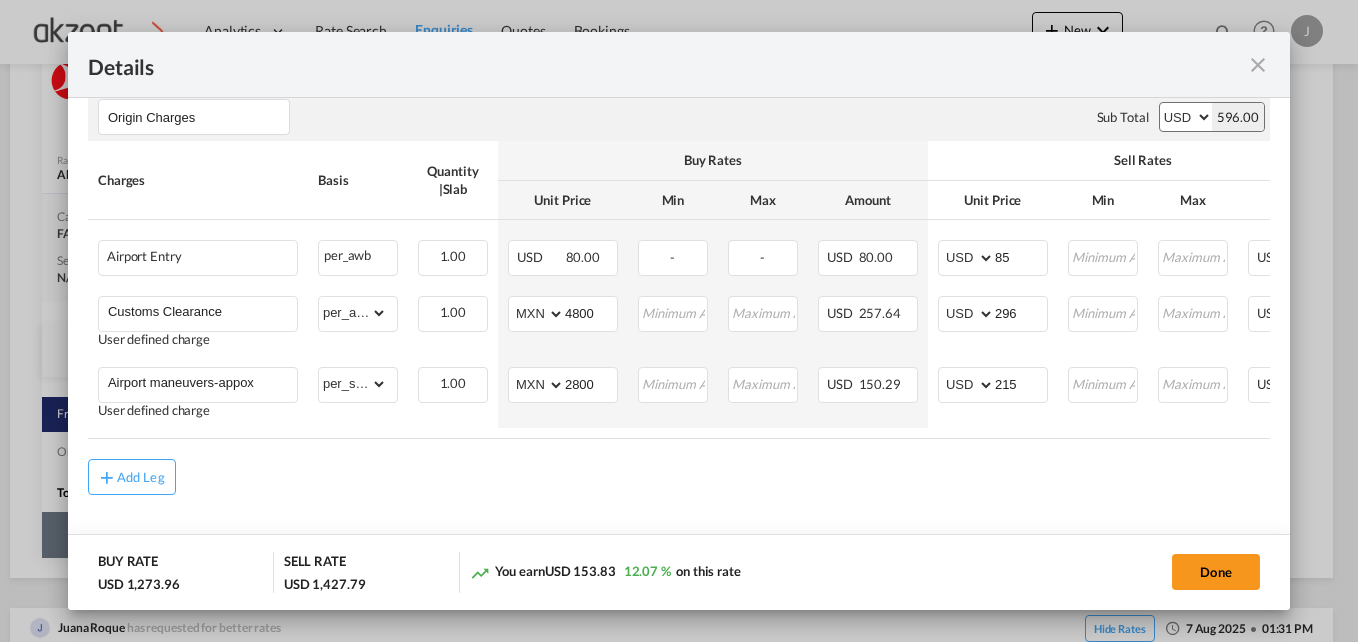 click on "Charges Basis Quantity
|  Slab
Buy Rates Sell Rates Comments
Action Unit Price Min Max Amount Unit Price Min Max Amount
Airport Entry
Please Enter
Already Exists
per_awb per_awb can not applied for this charge.   Please Select 1.00 Please Enter
Invalid Input
USD     80.00 - - USD   80.00   AED AFN ALL AMD ANG AOA ARS AUD AWG AZN BAM BBD BDT BGN BHD BIF BMD BND BOB BRL BSD BTN BWP BYN BZD CAD CDF CHF CLP CNY COP CRC CUC CUP CVE CZK DJF DKK DOP DZD EGP ERN ETB EUR FJD FKP FOK GBP GEL GGP GHS GIP GMD GNF GTQ GYD HKD HNL HRK HTG HUF IDR ILS IMP INR IQD IRR ISK JMD JOD JPY KES KGS KHR KID KMF KRW KWD KYD KZT LAK LBP LKR LRD LSL LYD MAD MDL MGA MKD MMK MNT MOP MRU MUR MVR MWK MXN MYR MZN NAD NGN NIO NOK NPR NZD OMR PAB PEN PGK PHP PKR PLN PYG QAR RON RSD RUB RWF SAR SBD SCR SDG SEK SGD SHP SLL SOS SRD SSP STN SYP SZL THB TJS TMT TND TOP TRY TTD TVD TWD TZS UAH UGX USD UYU UZS VES VND VUV WST XAF XCD XDR XOF XPF YER ZAR ZMW 85
Please Enter
Invalid Input
Please Enter
USD" at bounding box center (679, -40) 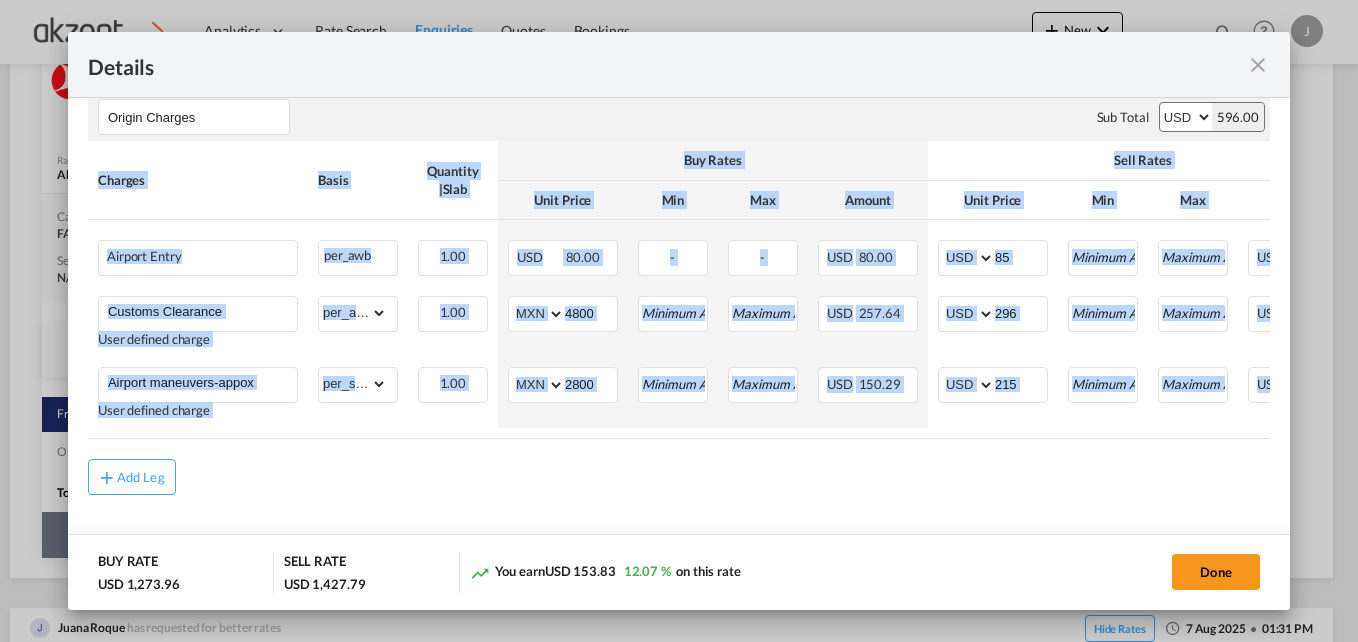 drag, startPoint x: 1026, startPoint y: 447, endPoint x: 1250, endPoint y: 450, distance: 224.0201 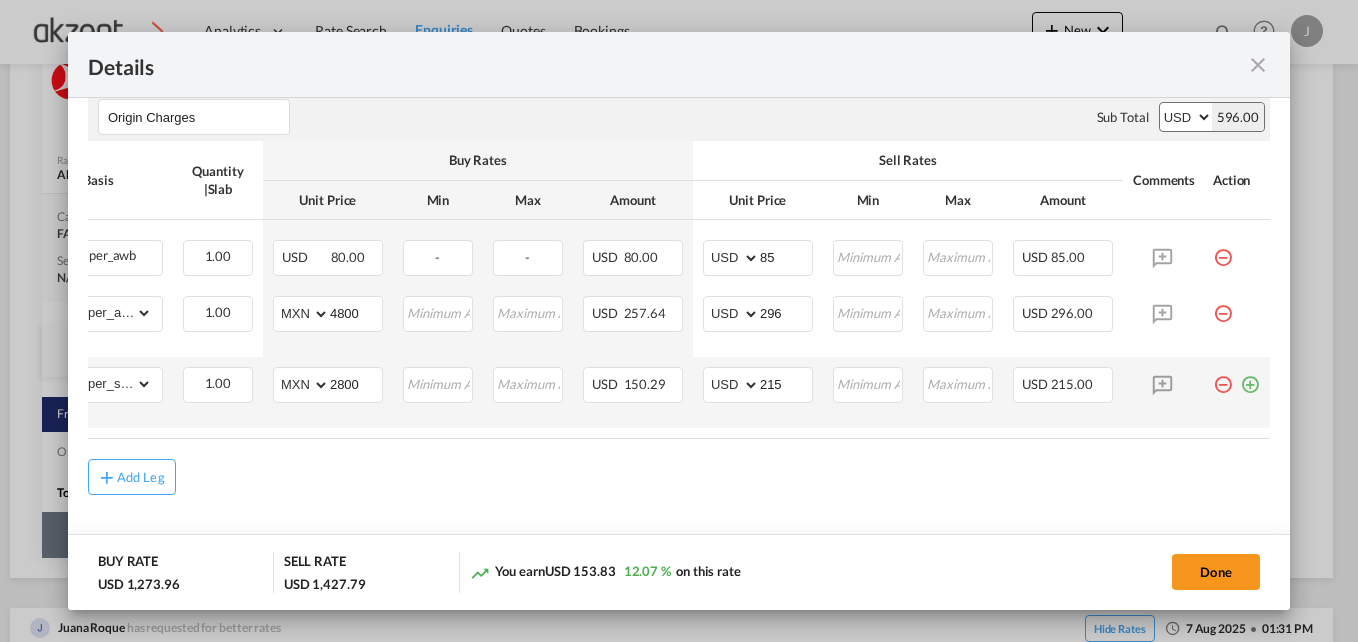 click at bounding box center (1250, 377) 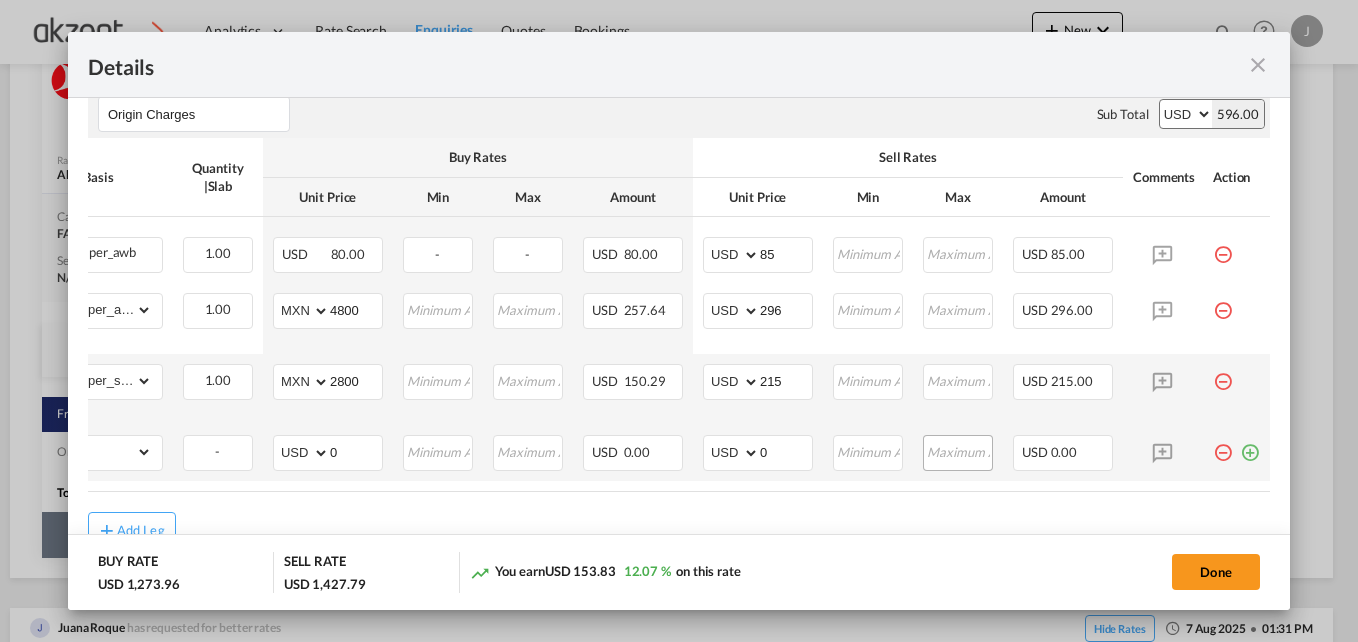 scroll, scrollTop: 0, scrollLeft: 0, axis: both 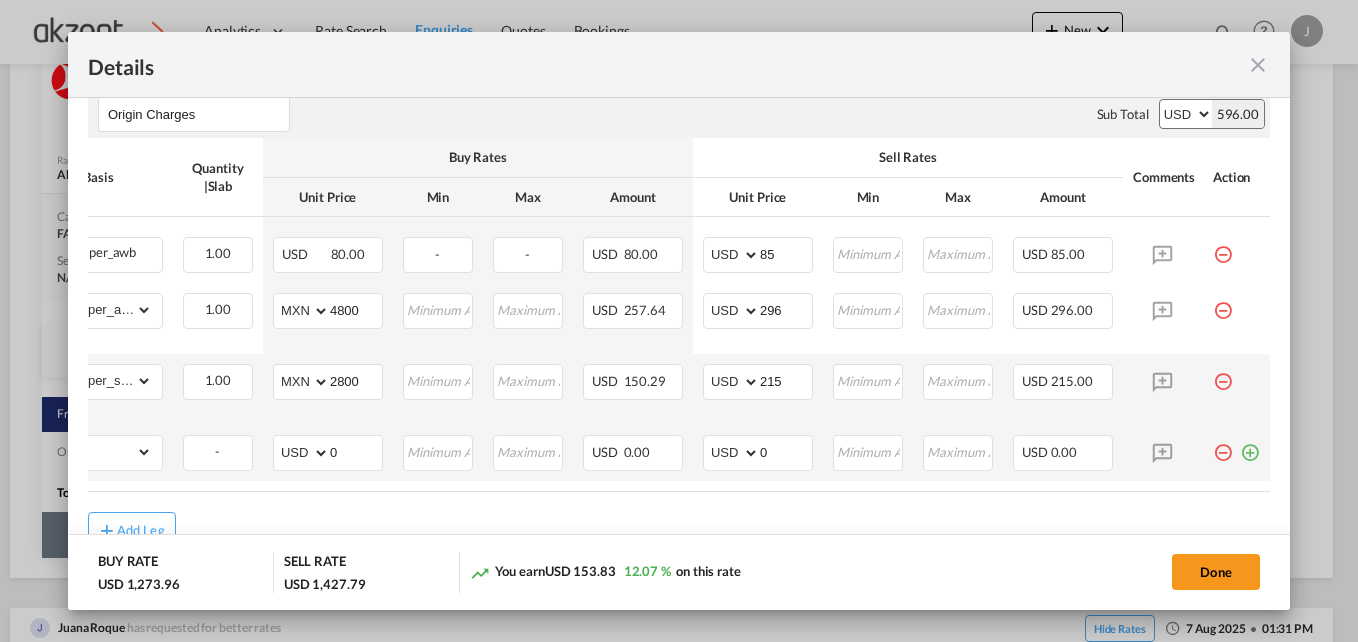 click at bounding box center (1250, 445) 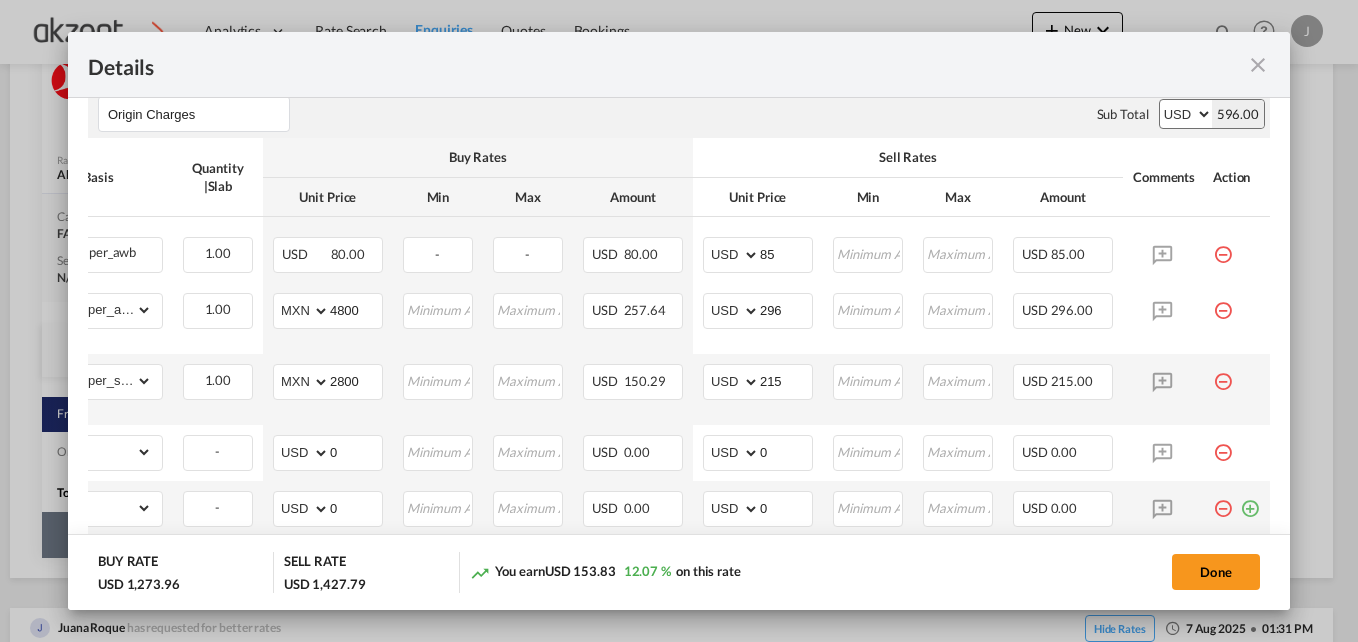scroll, scrollTop: 0, scrollLeft: 0, axis: both 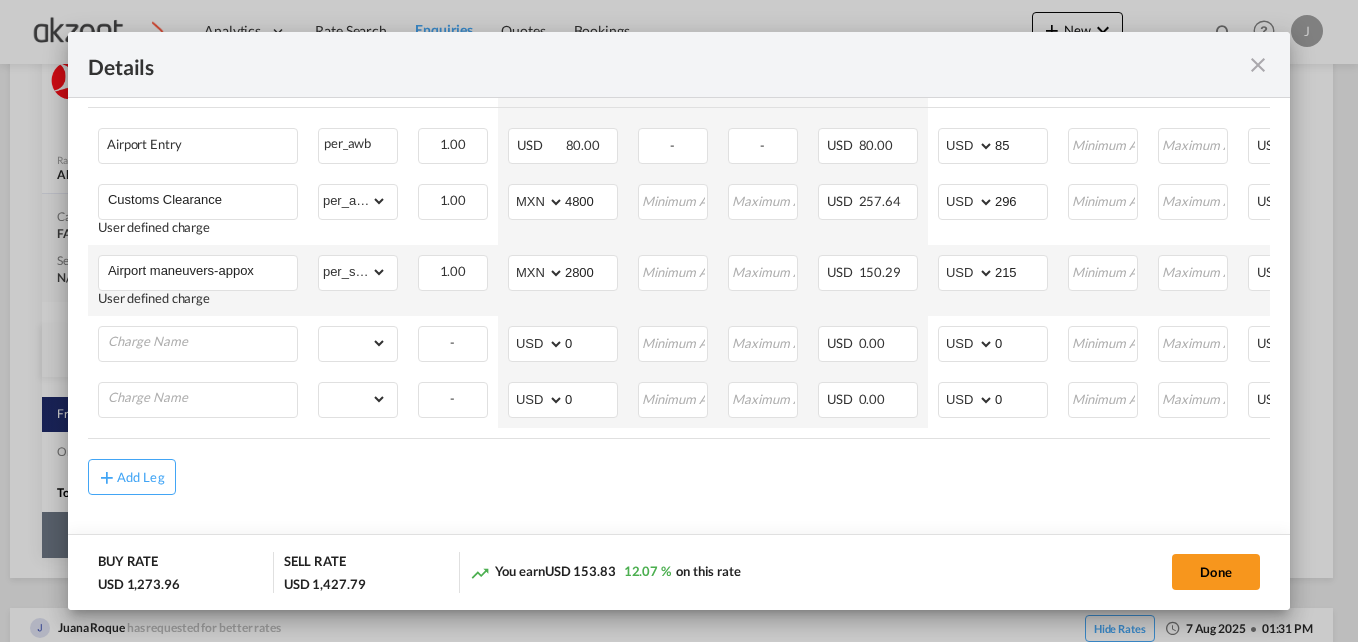 drag, startPoint x: 1022, startPoint y: 440, endPoint x: 1208, endPoint y: 441, distance: 186.00269 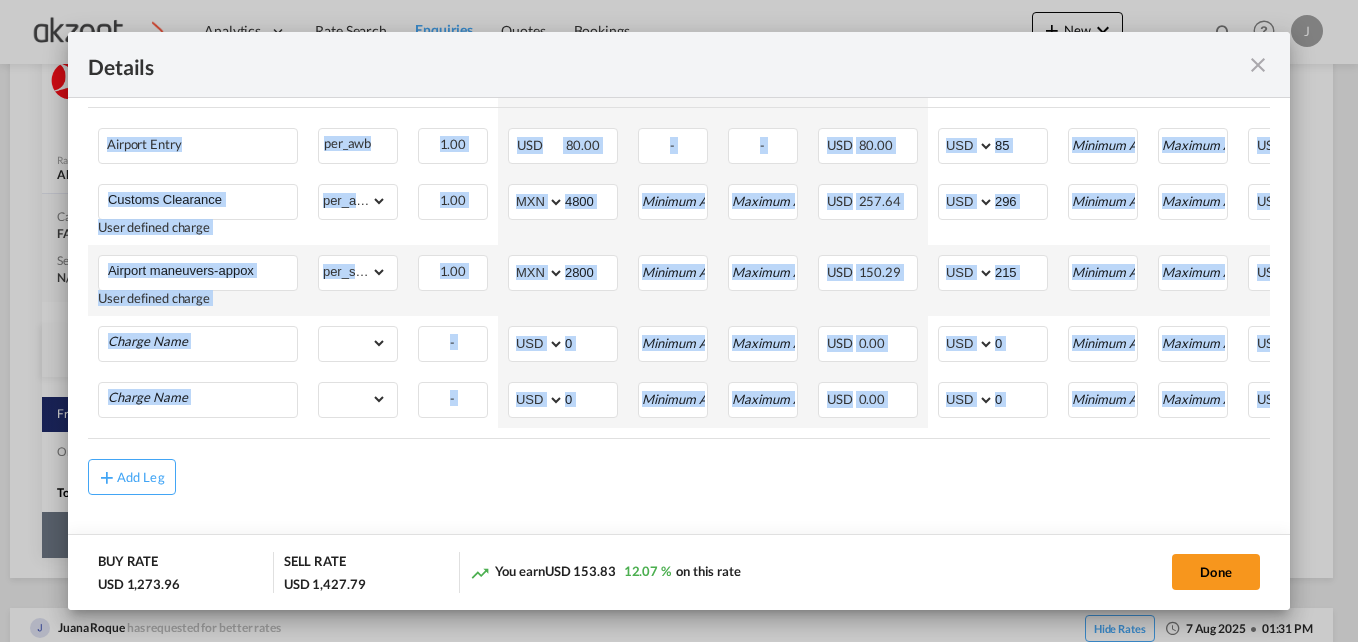 drag, startPoint x: 1047, startPoint y: 439, endPoint x: 1242, endPoint y: 442, distance: 195.02307 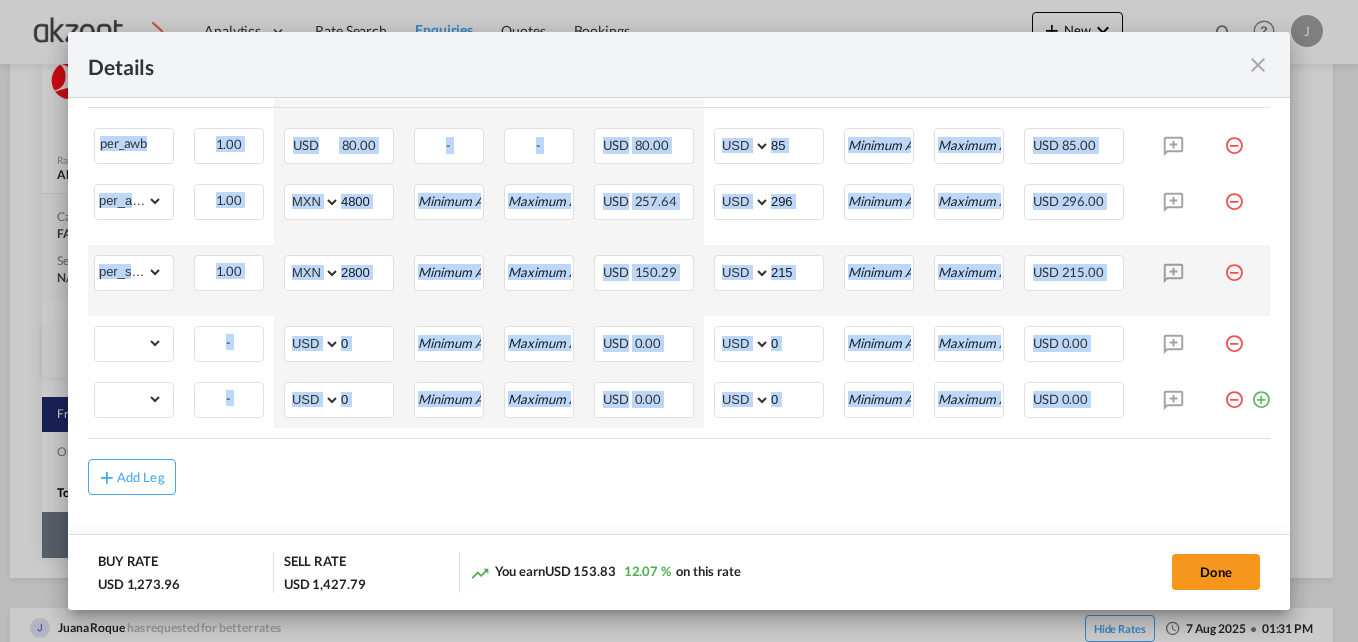 scroll, scrollTop: 0, scrollLeft: 238, axis: horizontal 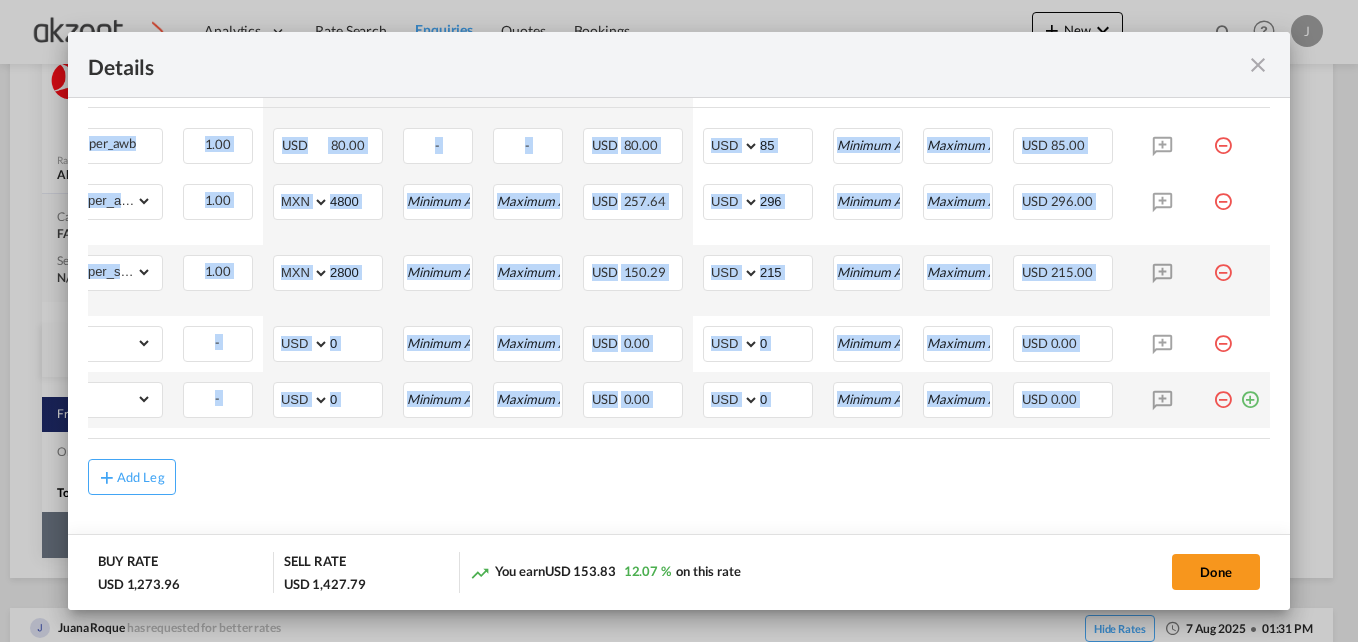 click at bounding box center (1250, 392) 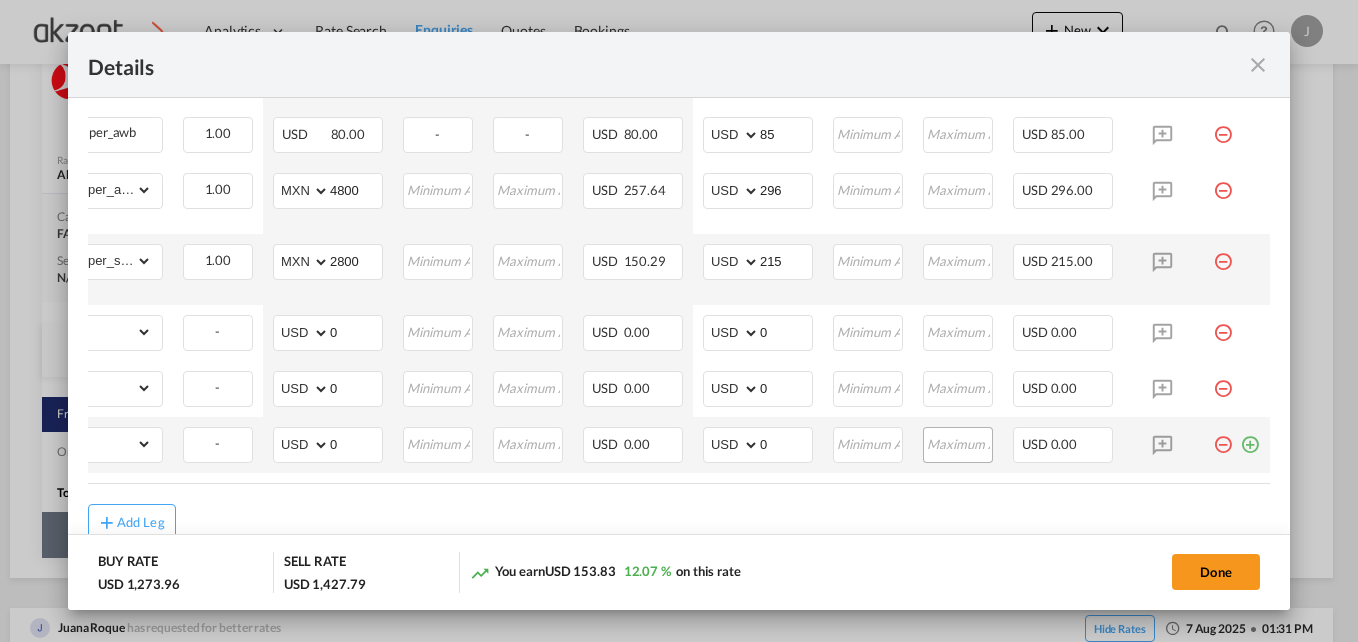 scroll, scrollTop: 0, scrollLeft: 0, axis: both 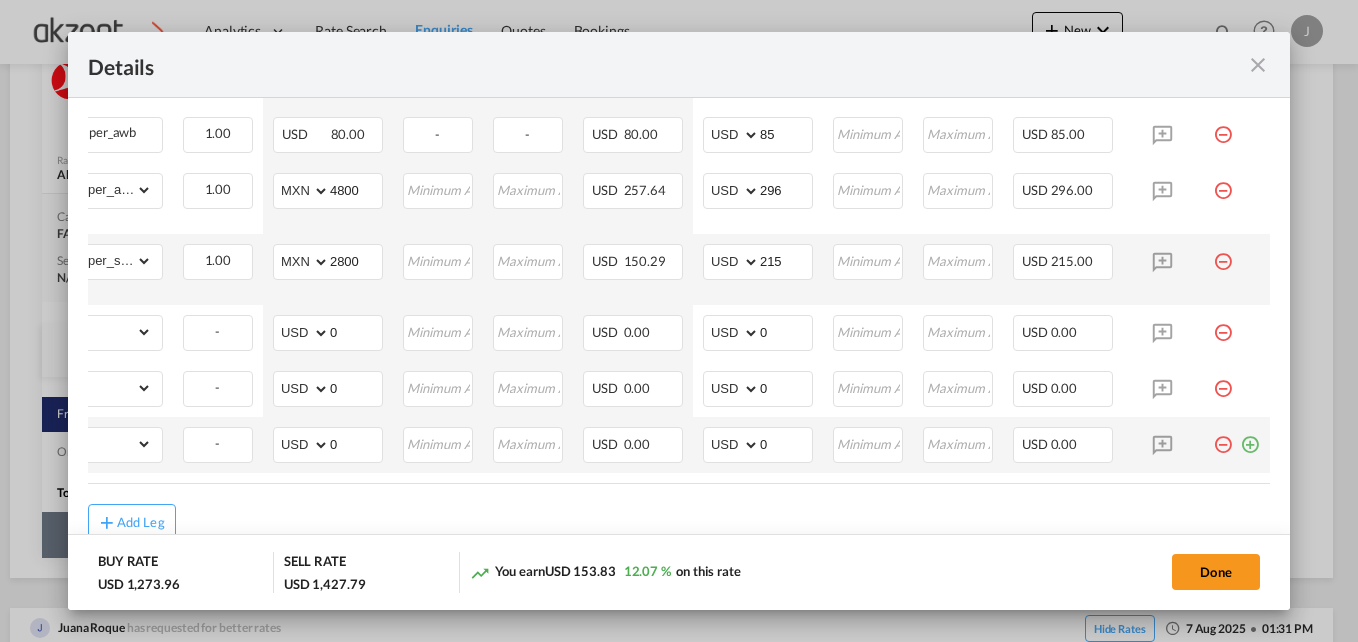 click at bounding box center (1250, 437) 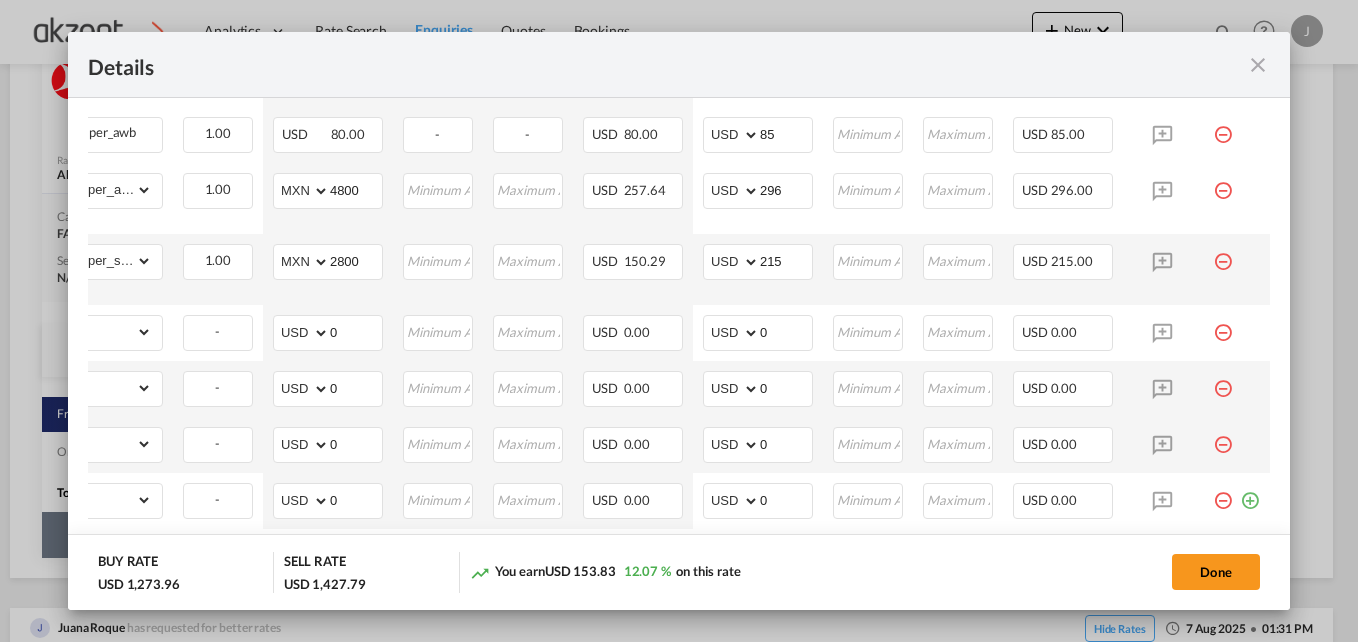scroll, scrollTop: 0, scrollLeft: 0, axis: both 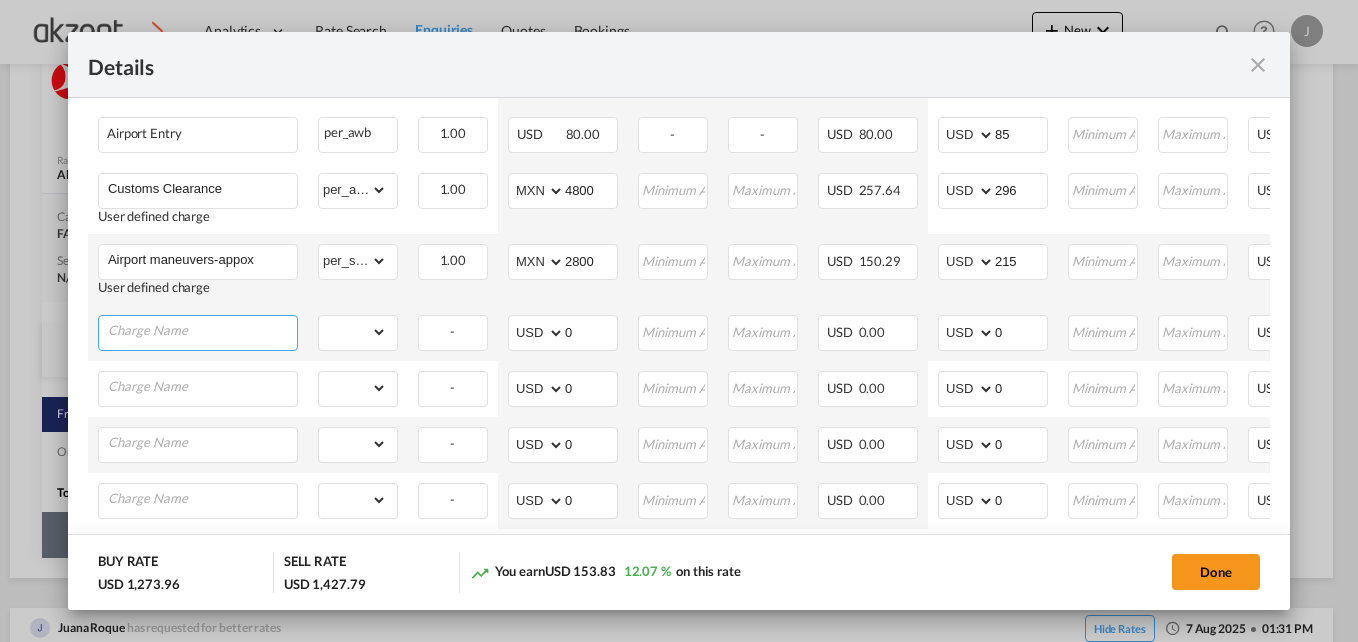 click at bounding box center (202, 331) 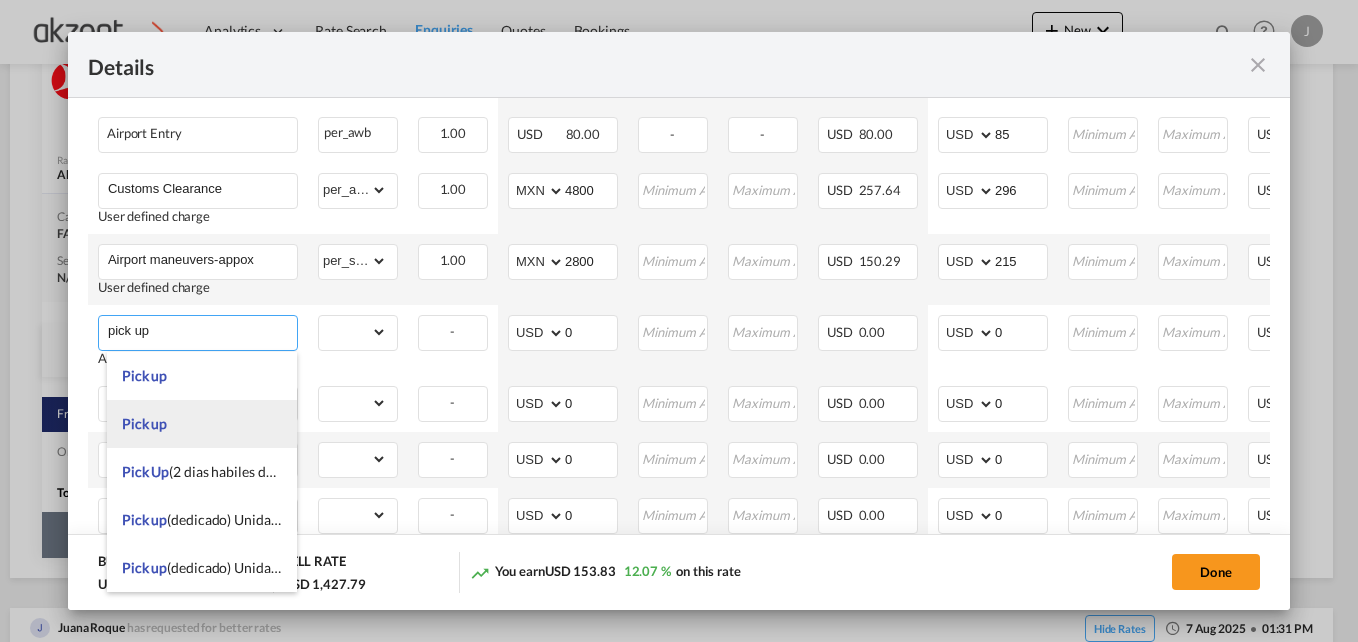 click on "Pick up" at bounding box center (202, 424) 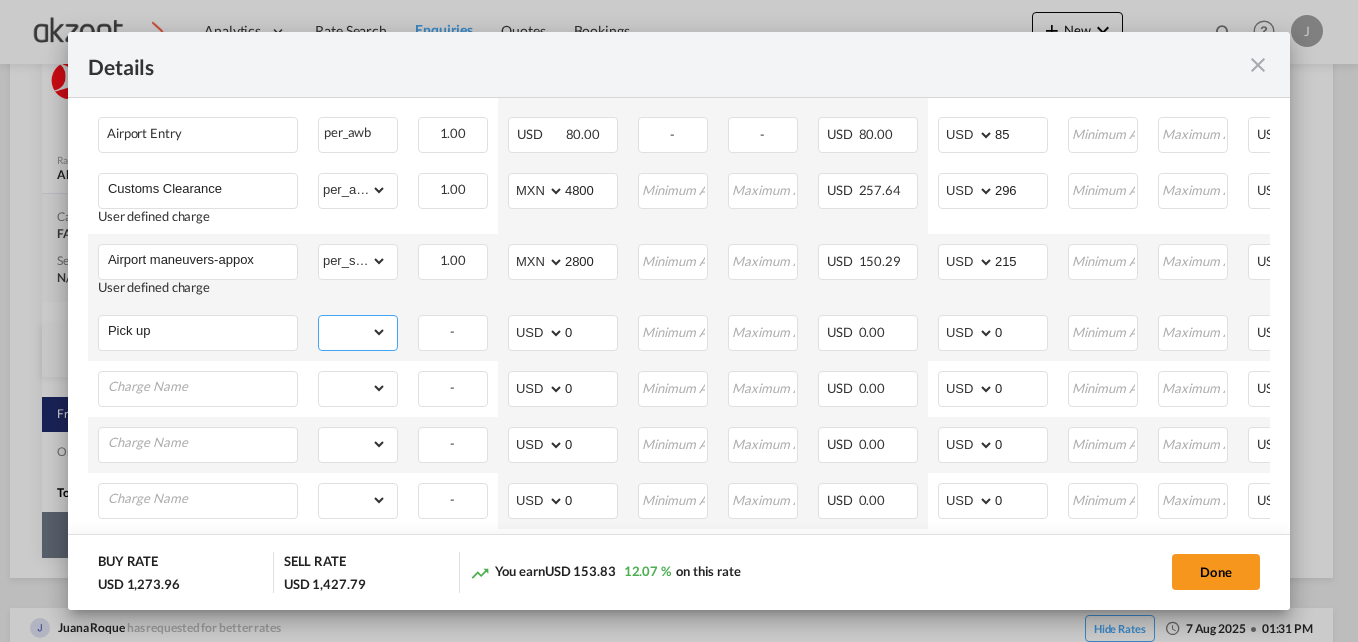 click on "gross_weight
volumetric_weight
per_shipment
per_bl
per_km
per_hawb
per_kg
per_pallet
per_carton
flat
chargeable_weight
per_ton
per_cbm
per_hbl
per_w/m
per_awb
per_sbl
per shipping bill
per_quintal
per_lbs
per_vehicle
per_shift
per_invoice
per_package
per_day
per_revalidation
% on freight total
per_declaration
per_document
per clearance" at bounding box center (353, 332) 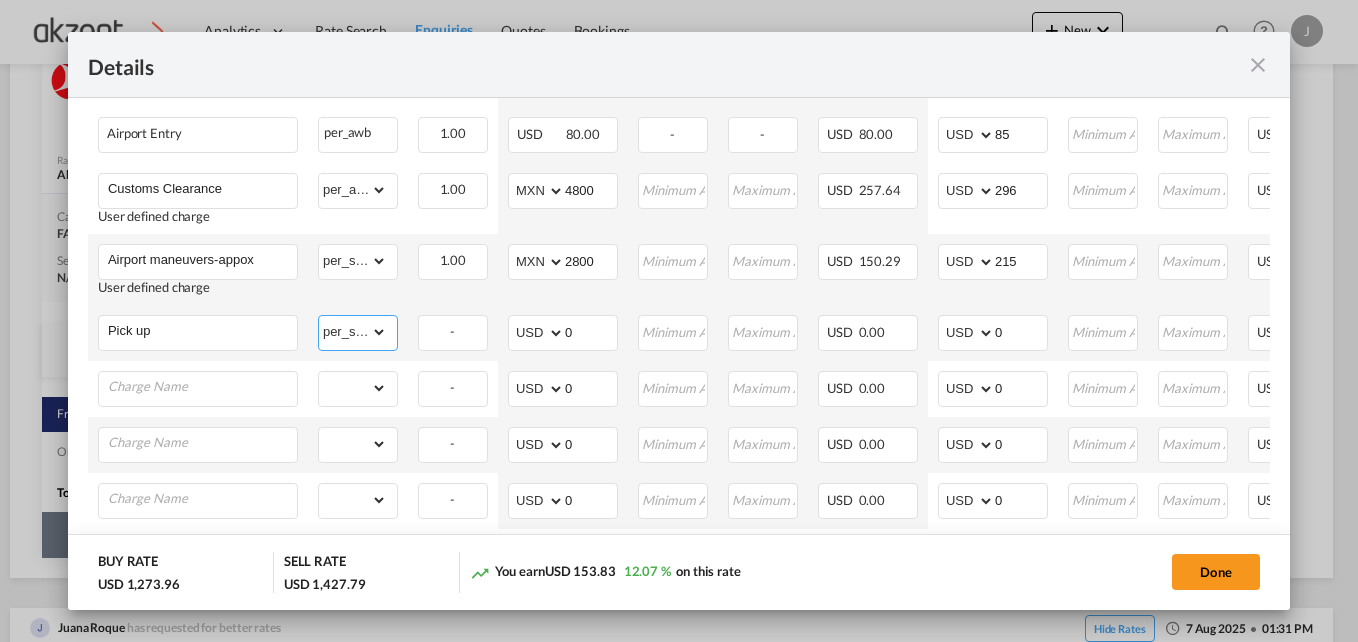 click on "gross_weight
volumetric_weight
per_shipment
per_bl
per_km
per_hawb
per_kg
per_pallet
per_carton
flat
chargeable_weight
per_ton
per_cbm
per_hbl
per_w/m
per_awb
per_sbl
per shipping bill
per_quintal
per_lbs
per_vehicle
per_shift
per_invoice
per_package
per_day
per_revalidation
% on freight total
per_declaration
per_document
per clearance" at bounding box center (353, 332) 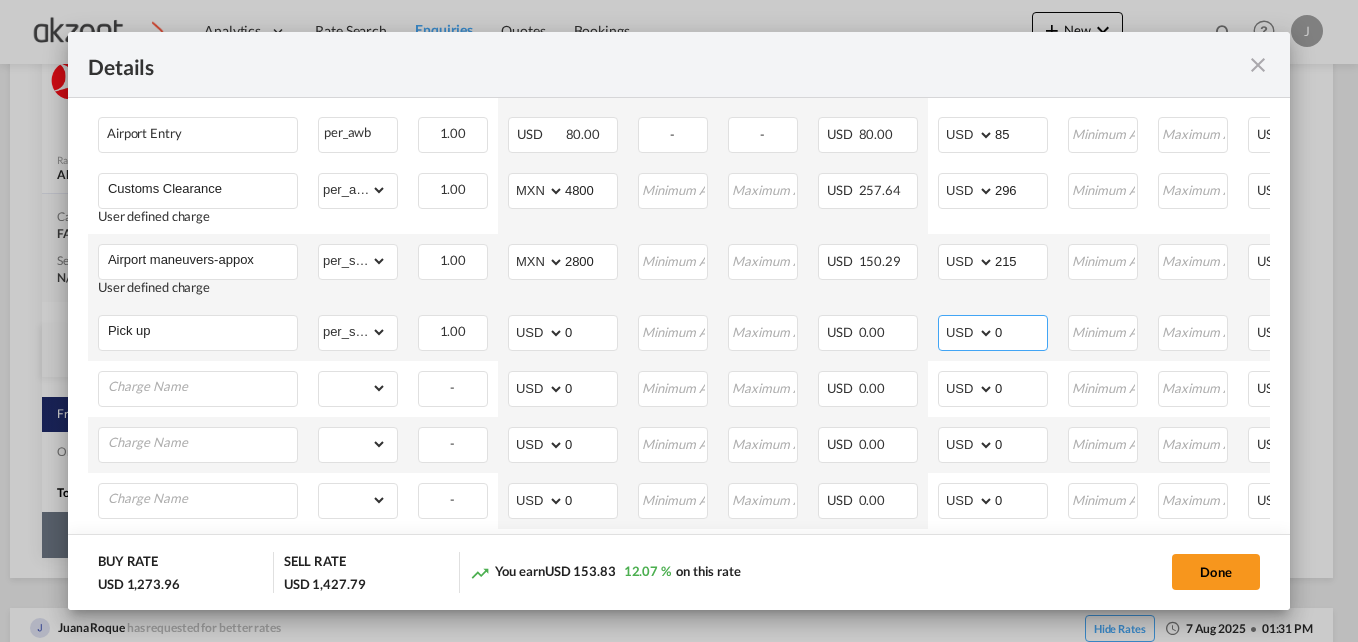 click on "0" at bounding box center (1021, 331) 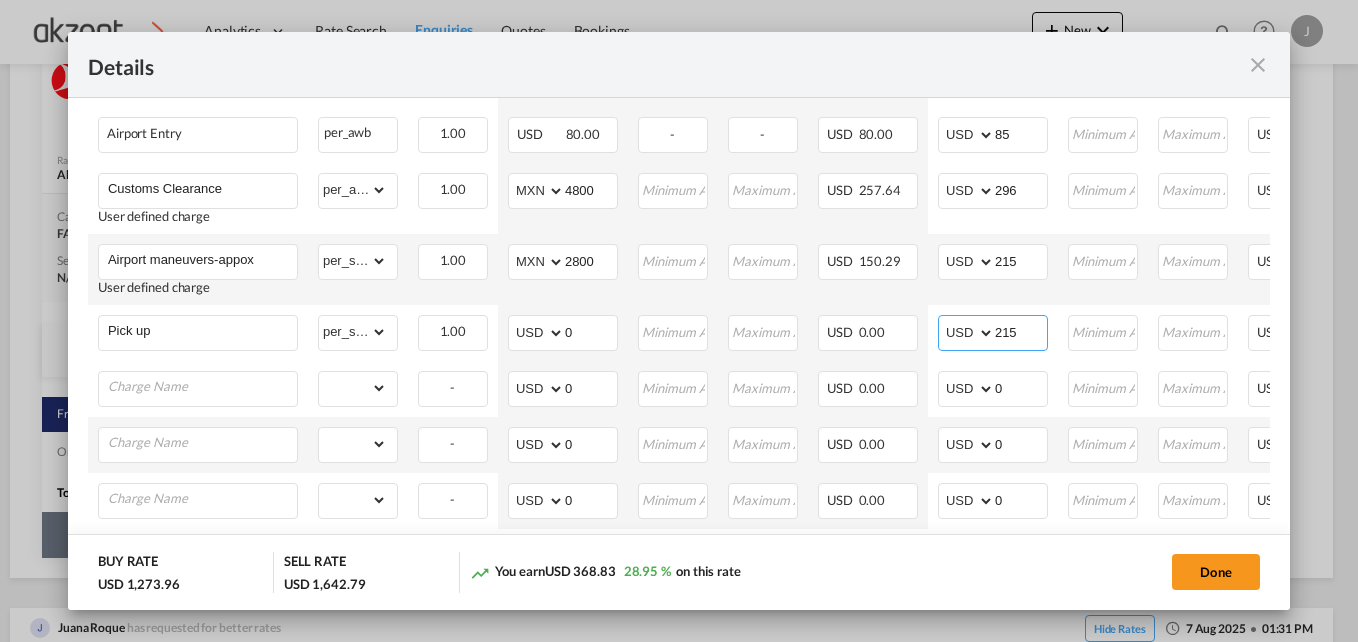 type on "215" 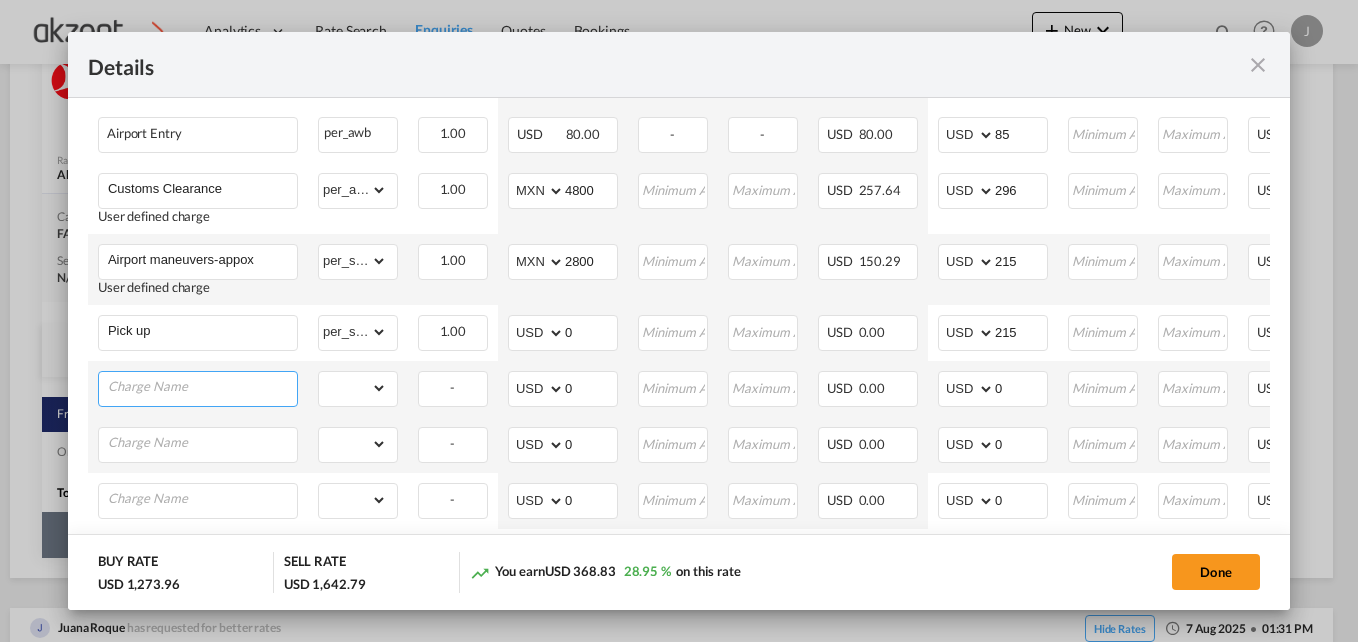 click at bounding box center (202, 387) 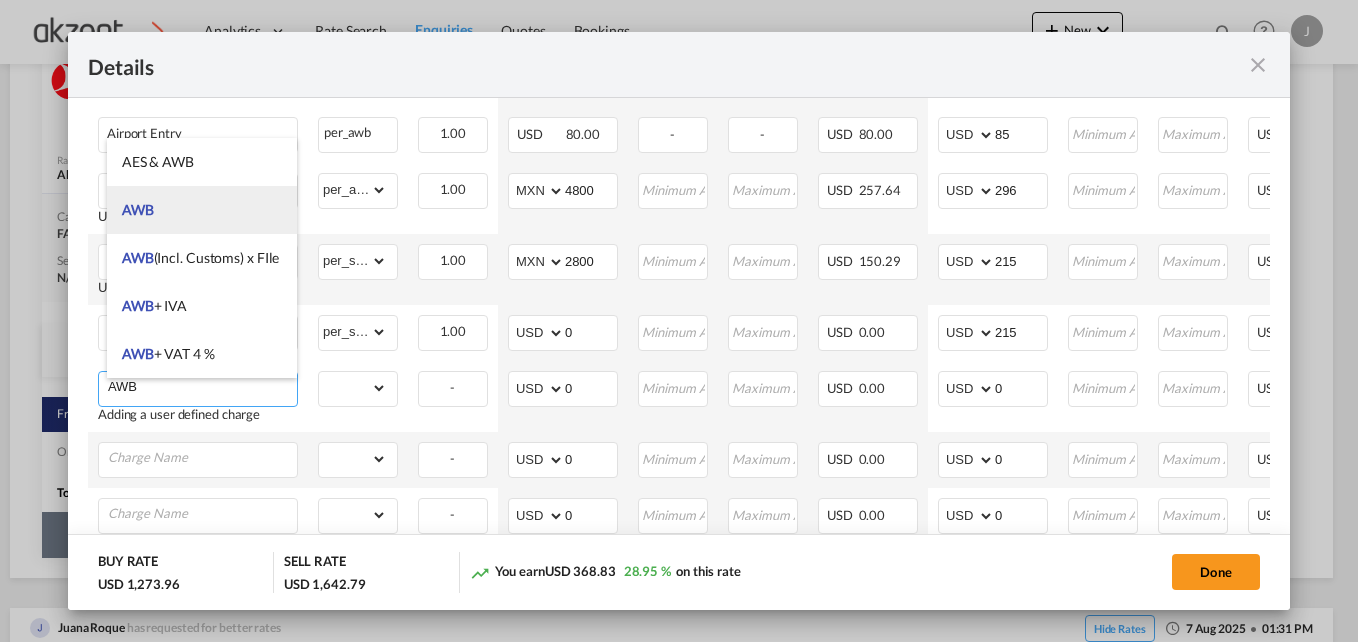 type on "AWB" 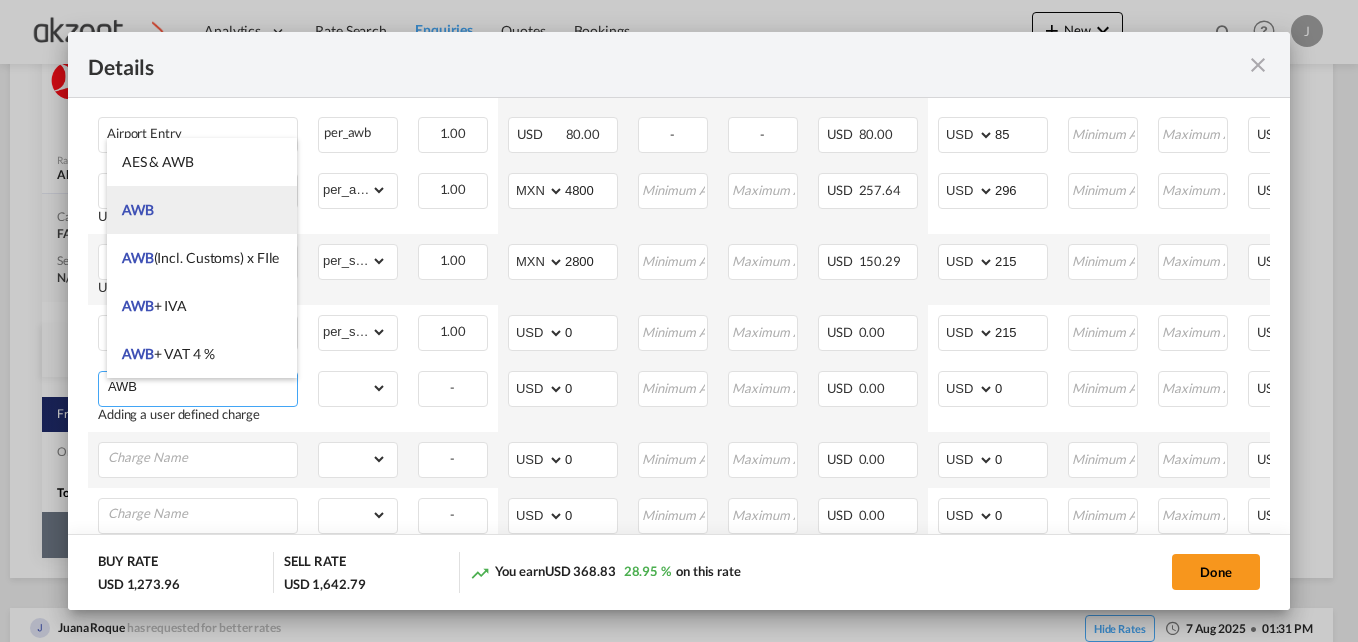 click on "AWB" at bounding box center (202, 210) 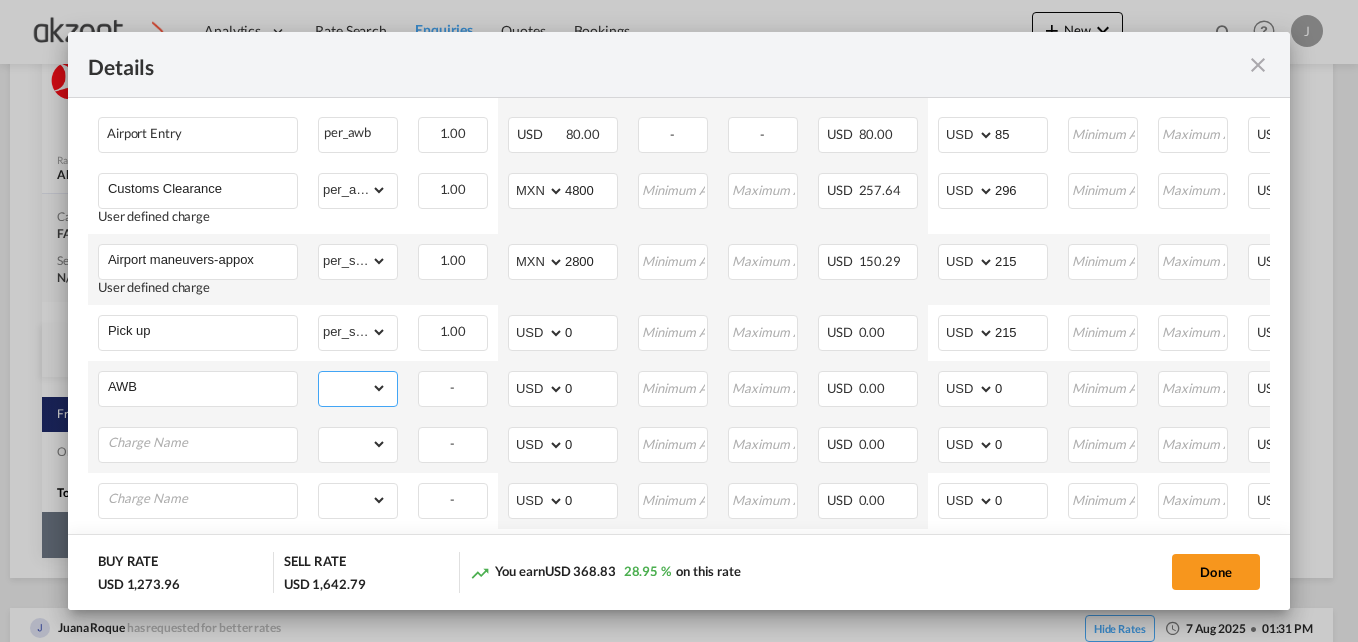 click on "gross_weight
volumetric_weight
per_shipment
per_bl
per_km
per_hawb
per_kg
per_pallet
per_carton
flat
chargeable_weight
per_ton
per_cbm
per_hbl
per_w/m
per_awb
per_sbl
per shipping bill
per_quintal
per_lbs
per_vehicle
per_shift
per_invoice
per_package
per_day
per_revalidation
% on freight total
per_declaration
per_document
per clearance" at bounding box center (353, 388) 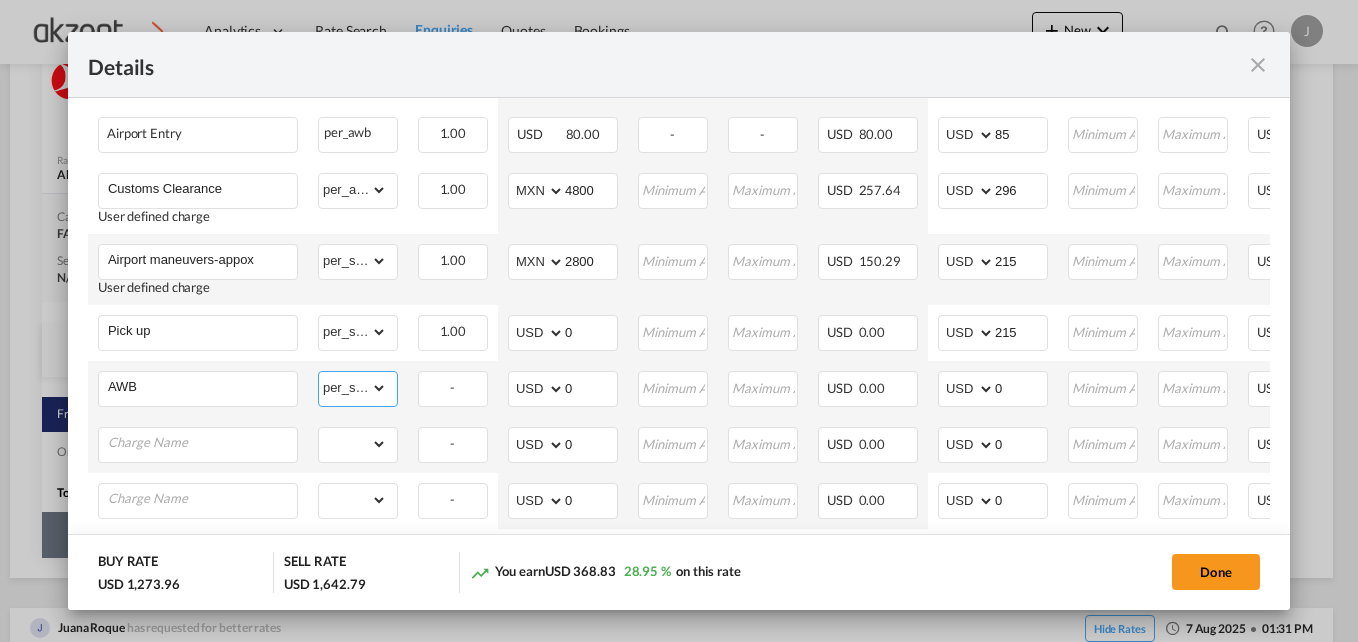 click on "gross_weight
volumetric_weight
per_shipment
per_bl
per_km
per_hawb
per_kg
per_pallet
per_carton
flat
chargeable_weight
per_ton
per_cbm
per_hbl
per_w/m
per_awb
per_sbl
per shipping bill
per_quintal
per_lbs
per_vehicle
per_shift
per_invoice
per_package
per_day
per_revalidation
% on freight total
per_declaration
per_document
per clearance" at bounding box center (353, 388) 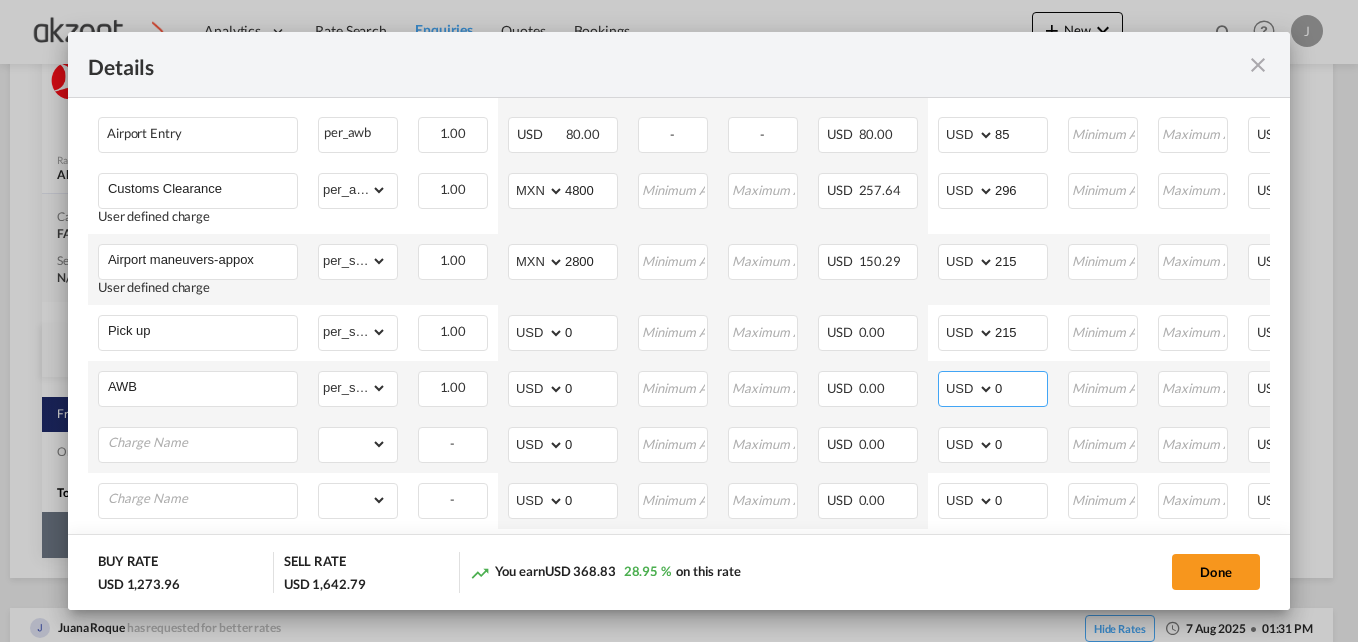 click on "0" at bounding box center (1021, 387) 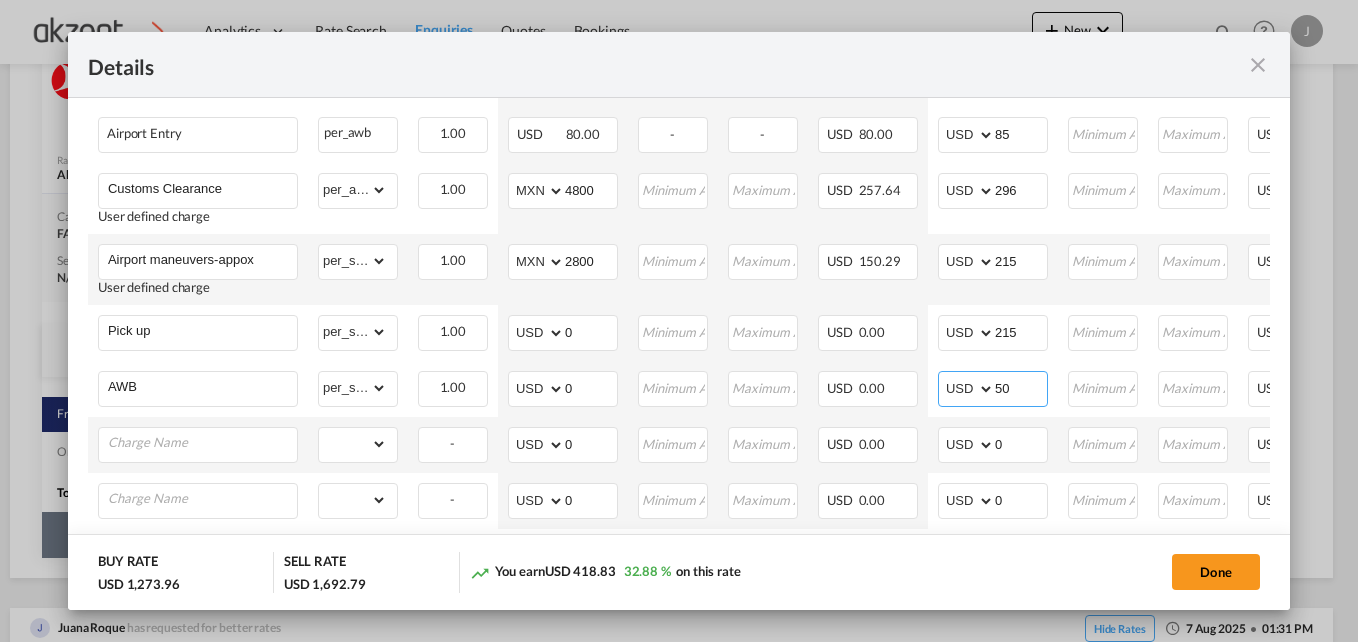 type on "50" 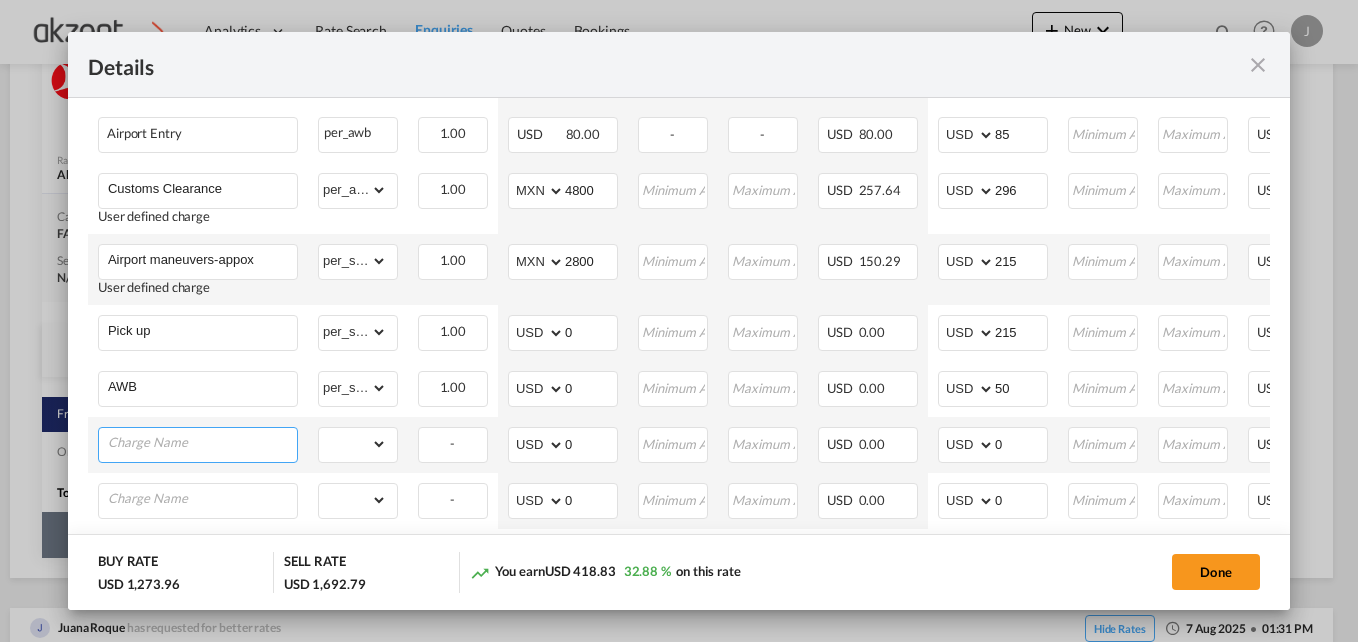 click at bounding box center (202, 443) 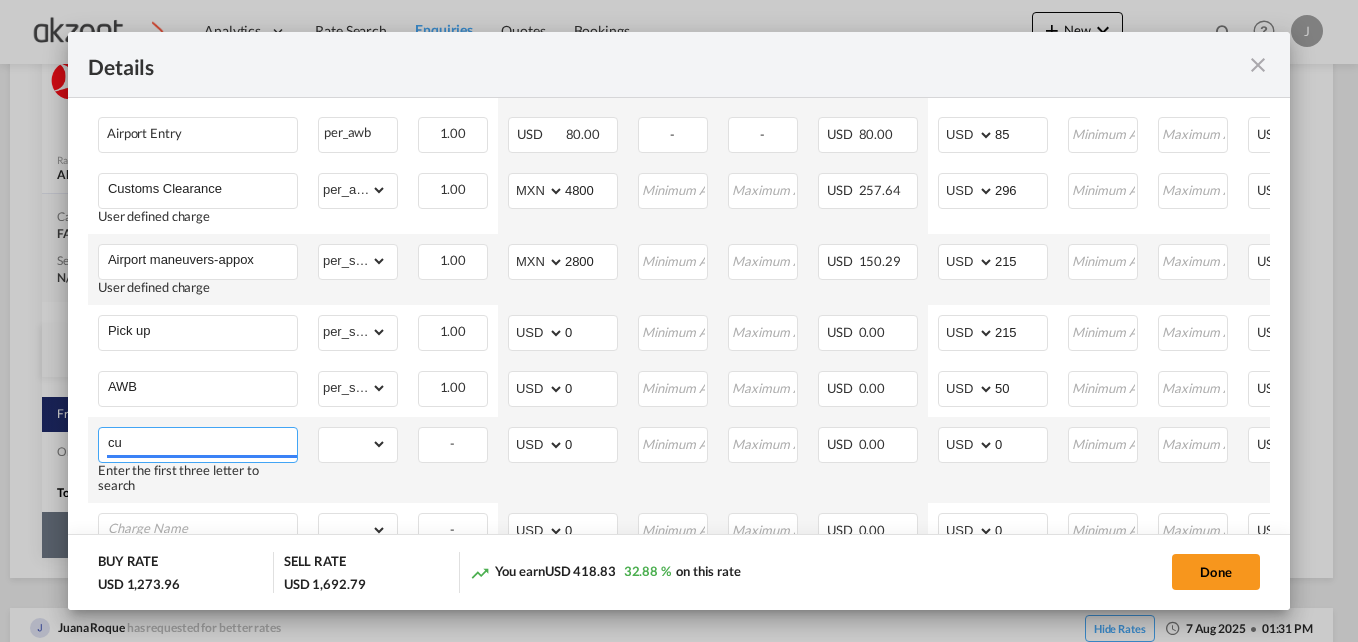 type on "c" 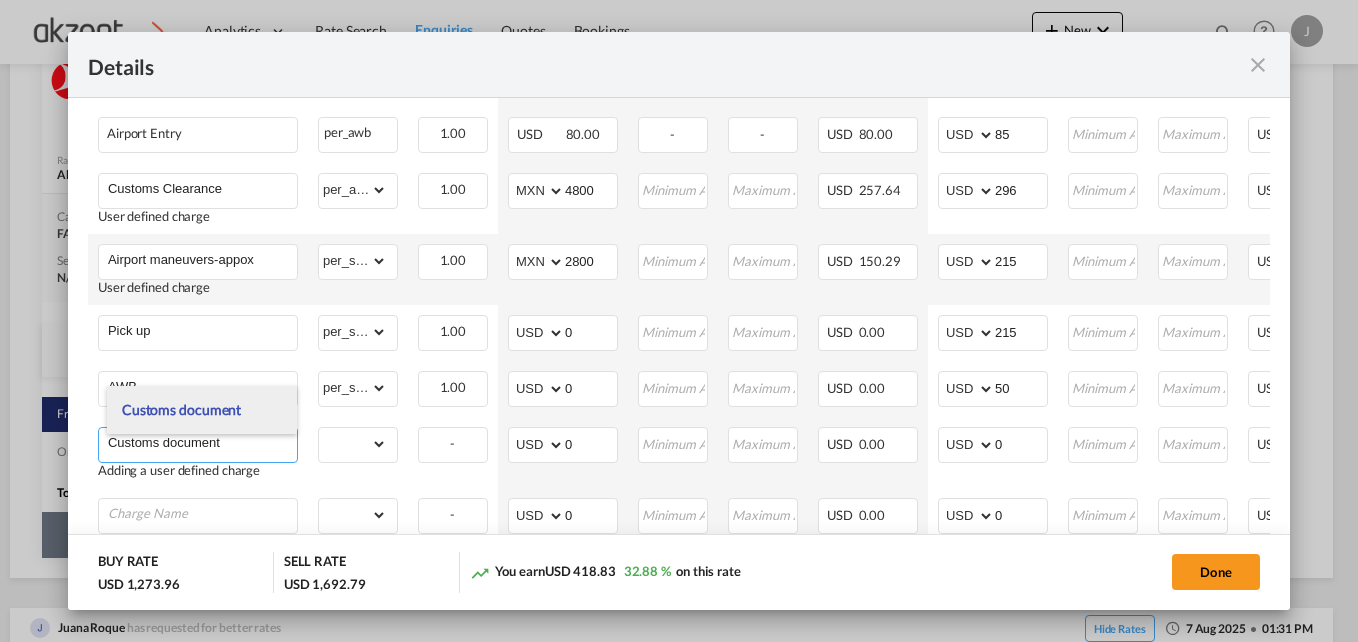type on "Customs document" 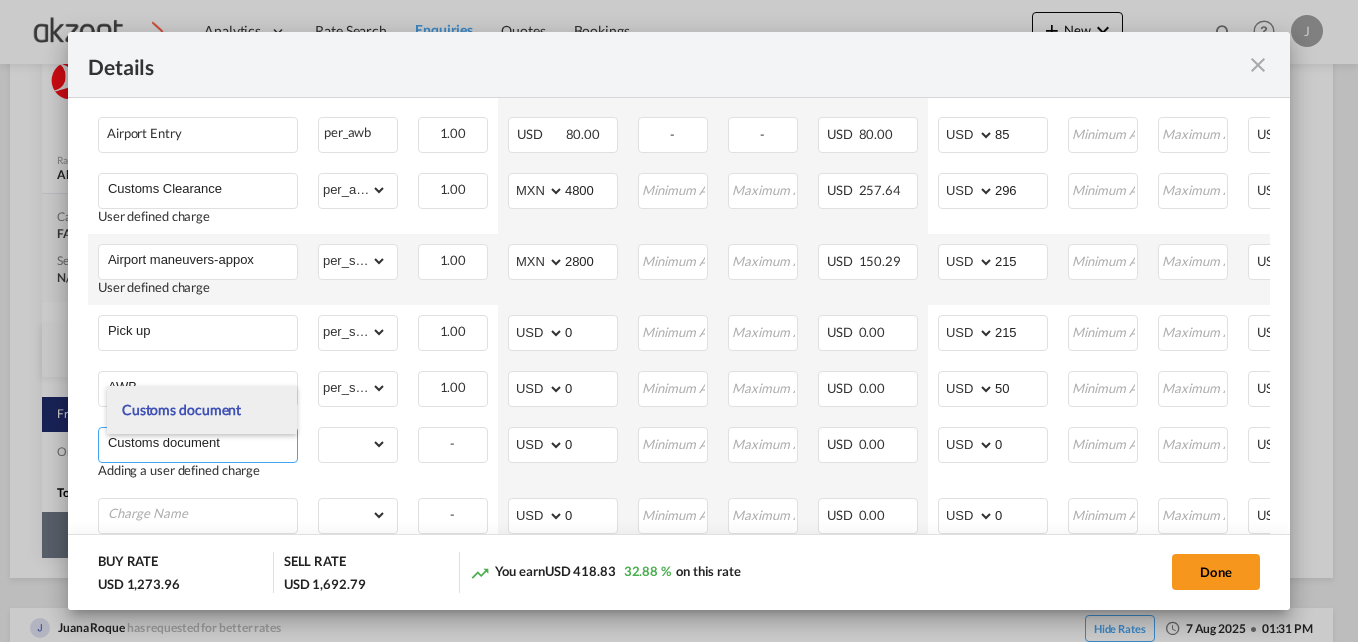 click on "Customs document" at bounding box center (202, 410) 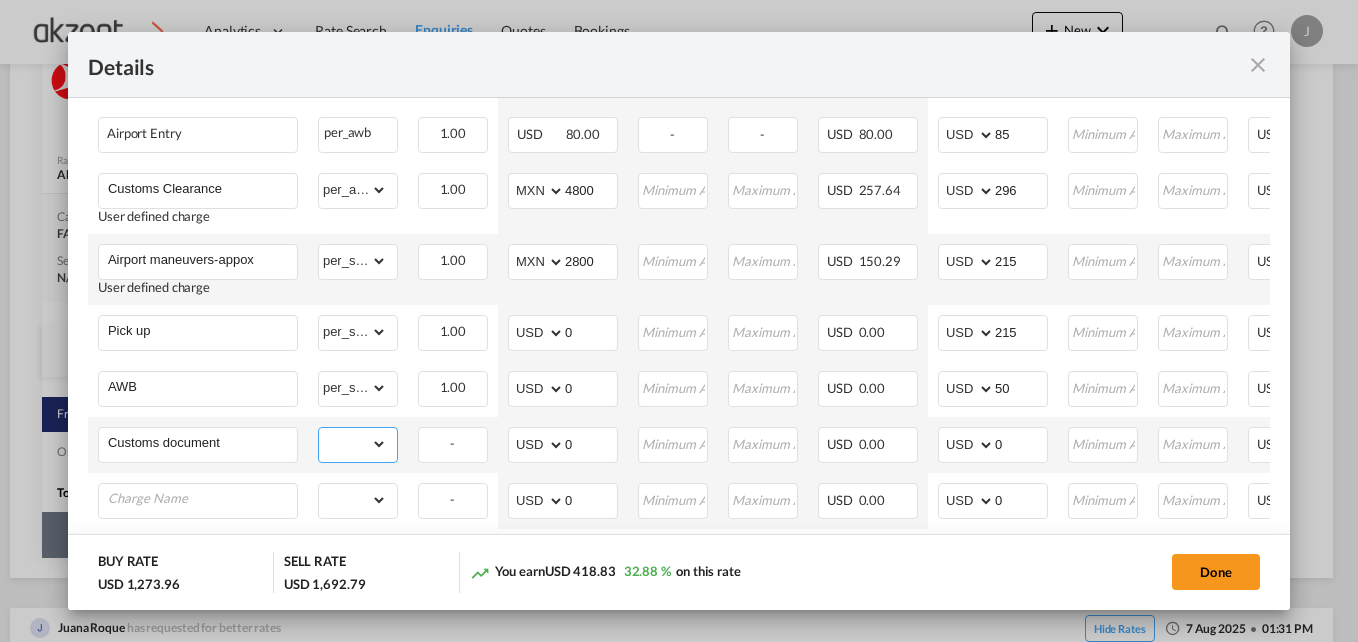 drag, startPoint x: 372, startPoint y: 452, endPoint x: 377, endPoint y: 442, distance: 11.18034 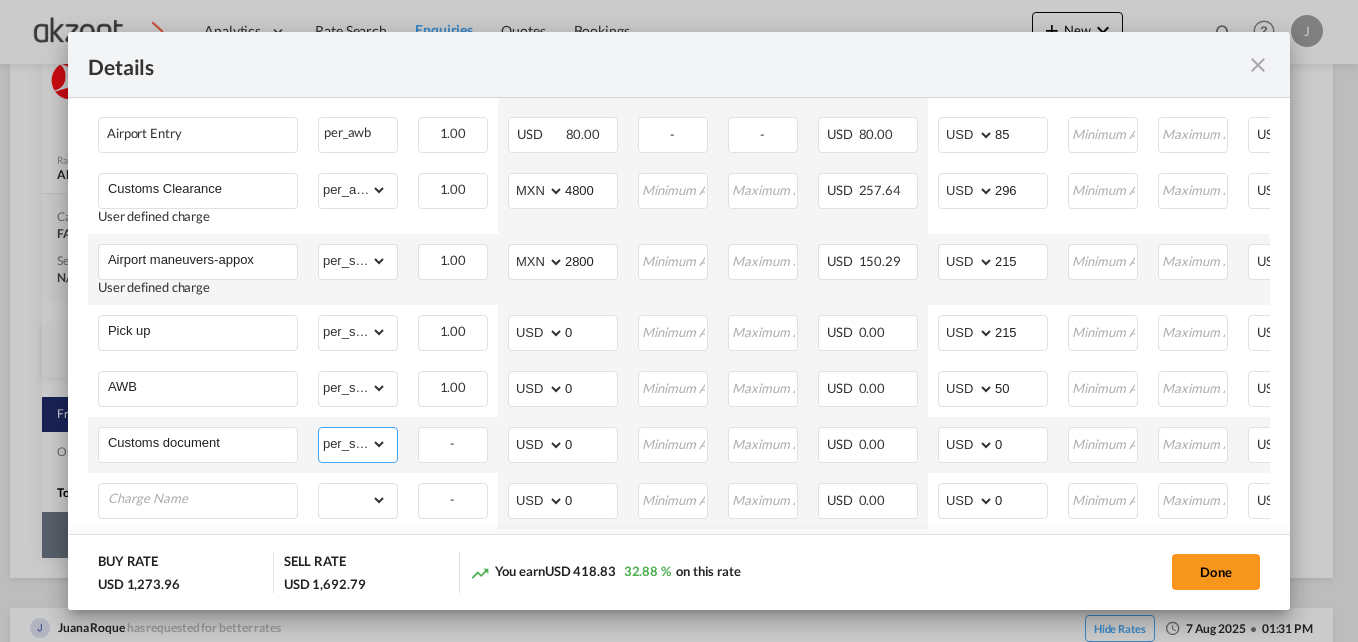 click on "gross_weight
volumetric_weight
per_shipment
per_bl
per_km
per_hawb
per_kg
per_pallet
per_carton
flat
chargeable_weight
per_ton
per_cbm
per_hbl
per_w/m
per_awb
per_sbl
per shipping bill
per_quintal
per_lbs
per_vehicle
per_shift
per_invoice
per_package
per_day
per_revalidation
% on freight total
per_declaration
per_document
per clearance" at bounding box center [353, 444] 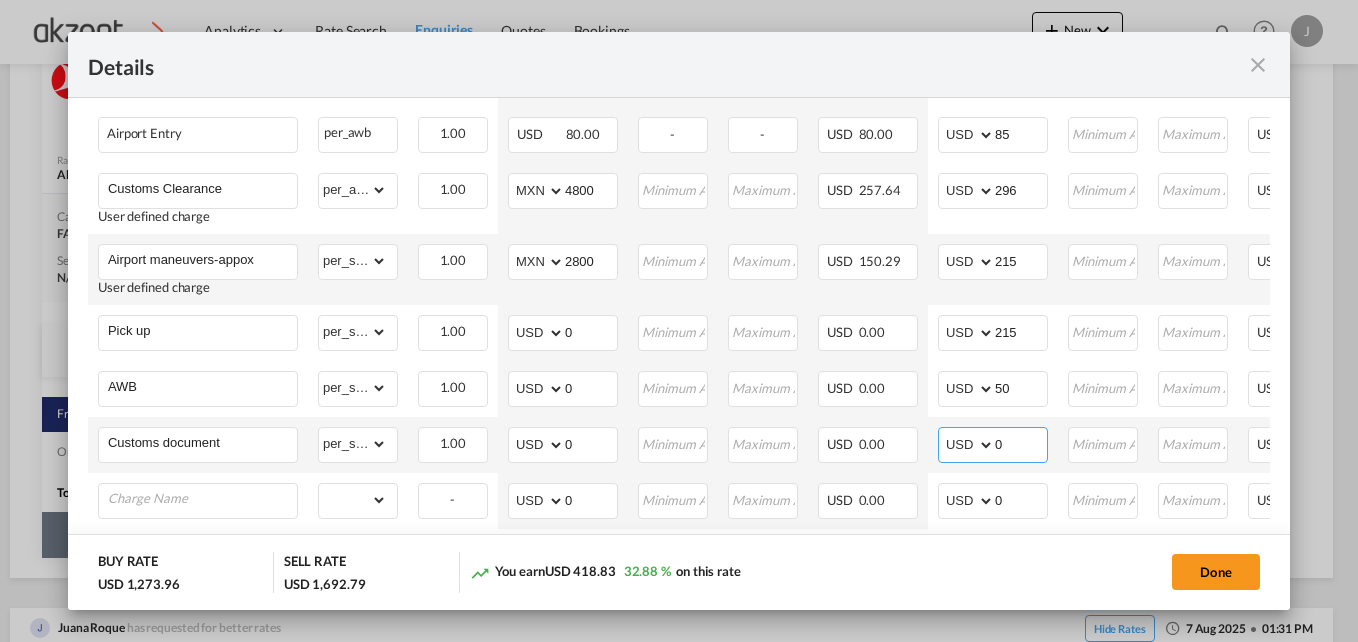 click on "0" at bounding box center (1021, 443) 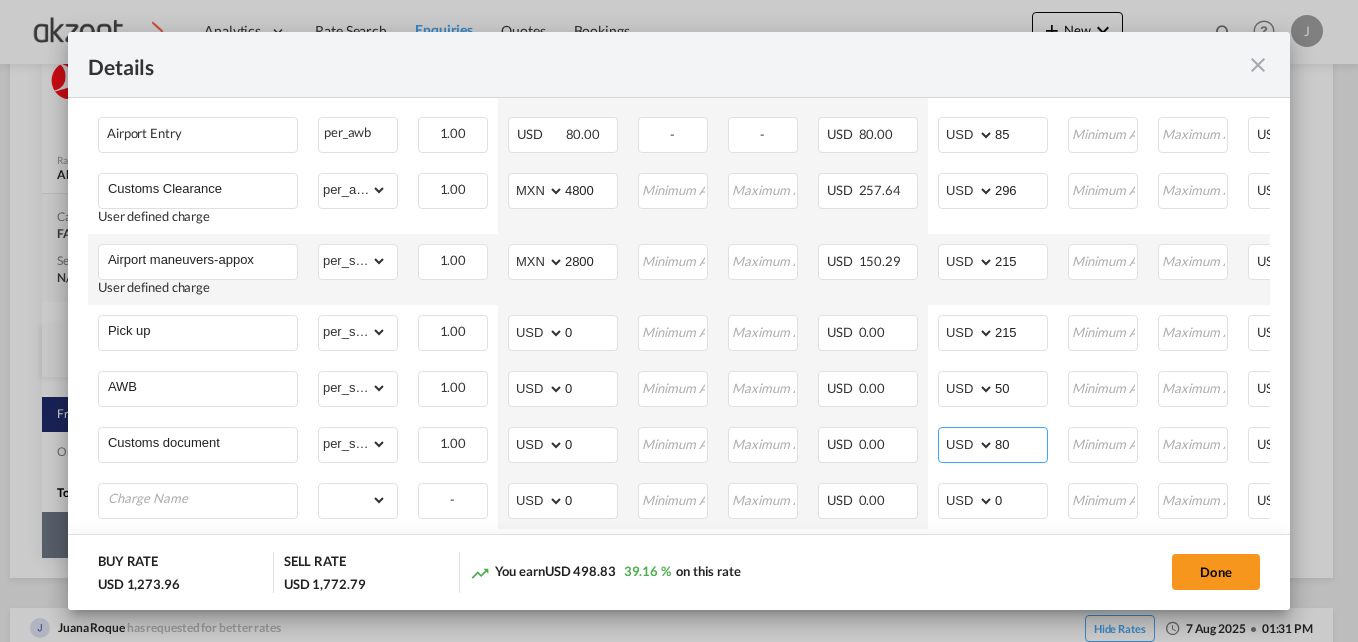 type on "80" 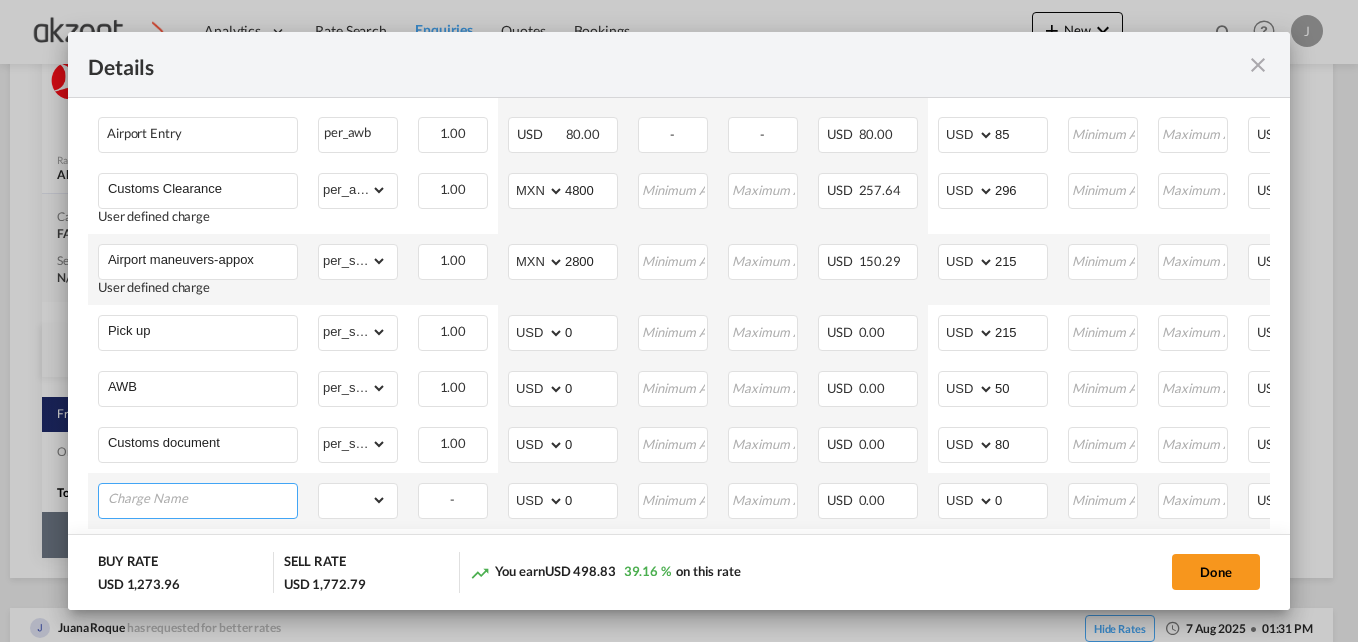 click at bounding box center (202, 499) 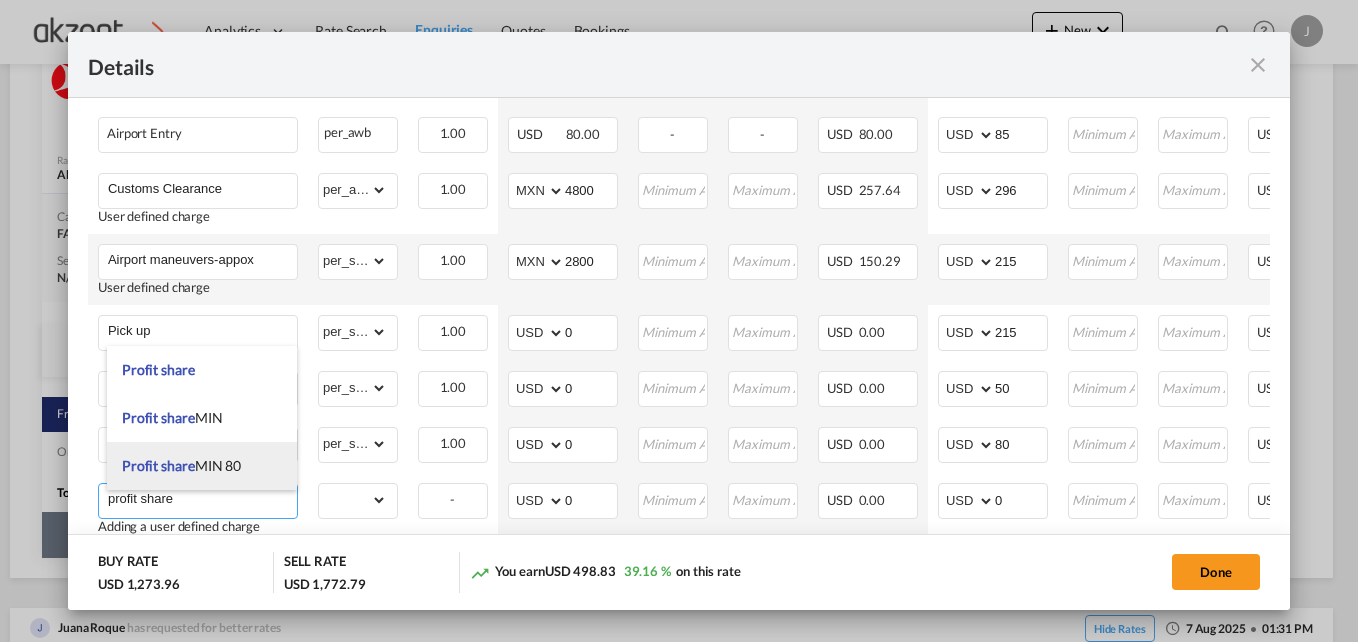 click on "Profit share  MIN 80" at bounding box center [202, 466] 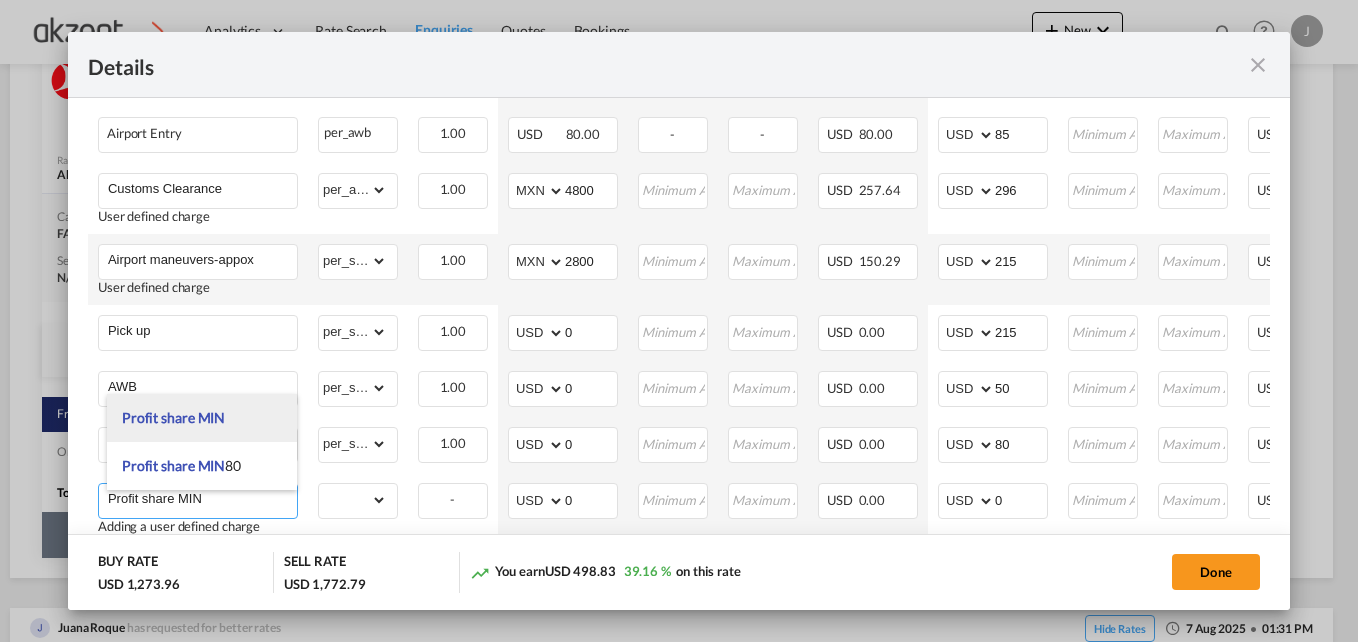 type on "Profit share MIN" 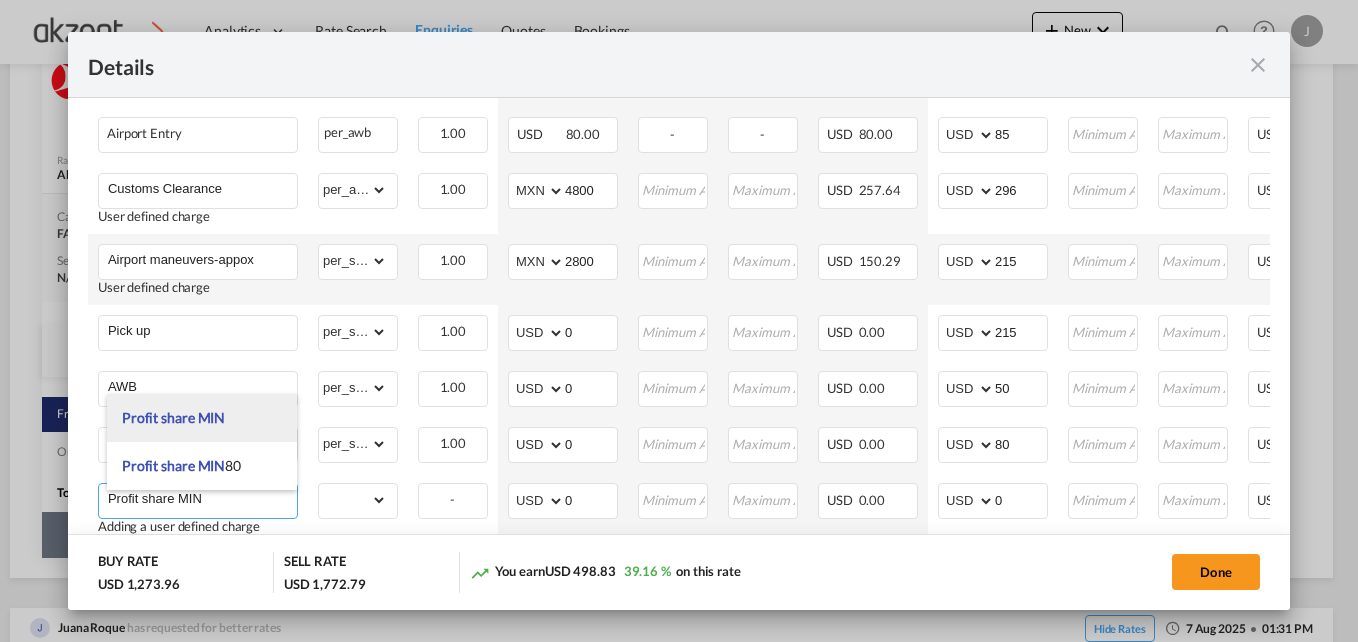 click on "Profit share MIN" at bounding box center [202, 418] 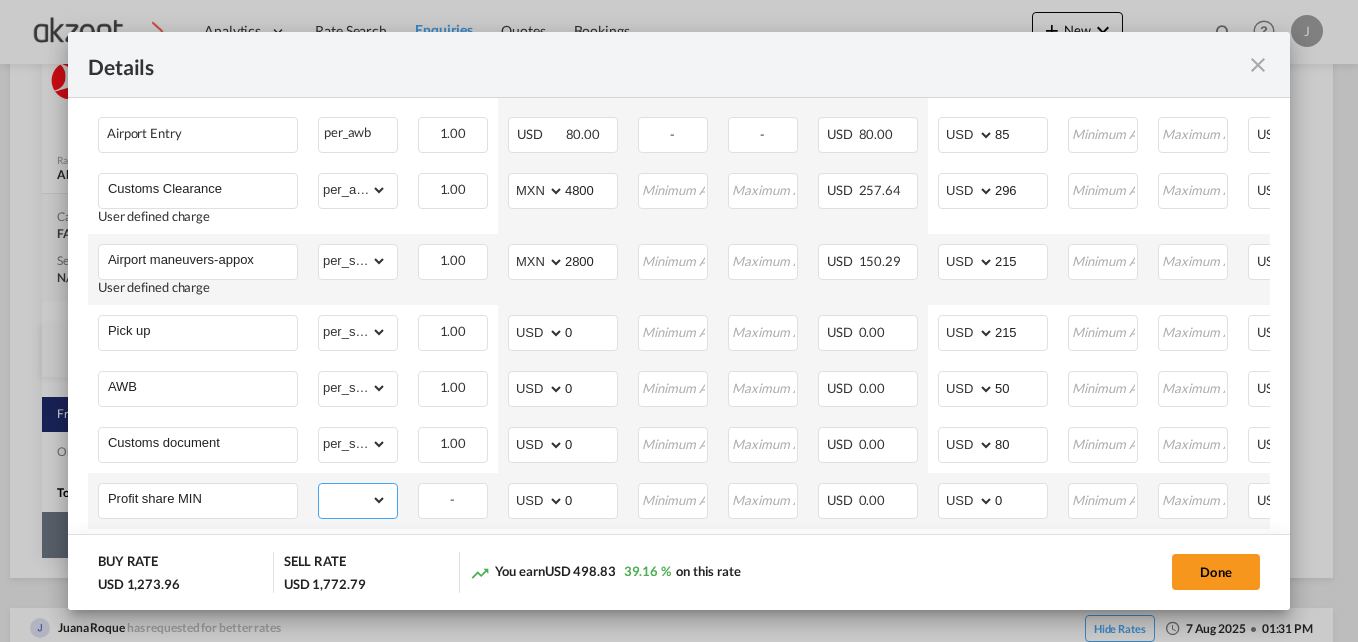 click on "gross_weight
volumetric_weight
per_shipment
per_bl
per_km
per_hawb
per_kg
per_pallet
per_carton
flat
chargeable_weight
per_ton
per_cbm
per_hbl
per_w/m
per_awb
per_sbl
per shipping bill
per_quintal
per_lbs
per_vehicle
per_shift
per_invoice
per_package
per_day
per_revalidation
% on freight total
per_declaration
per_document
per clearance" at bounding box center (353, 500) 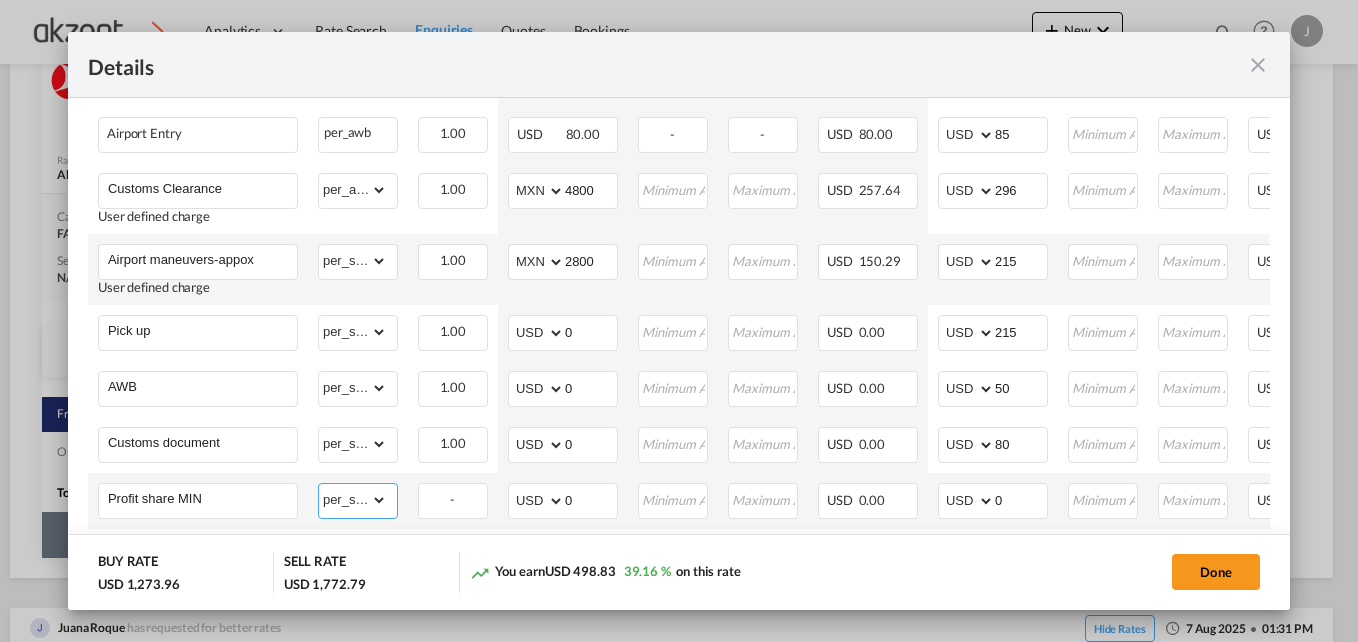 click on "gross_weight
volumetric_weight
per_shipment
per_bl
per_km
per_hawb
per_kg
per_pallet
per_carton
flat
chargeable_weight
per_ton
per_cbm
per_hbl
per_w/m
per_awb
per_sbl
per shipping bill
per_quintal
per_lbs
per_vehicle
per_shift
per_invoice
per_package
per_day
per_revalidation
% on freight total
per_declaration
per_document
per clearance" at bounding box center [353, 500] 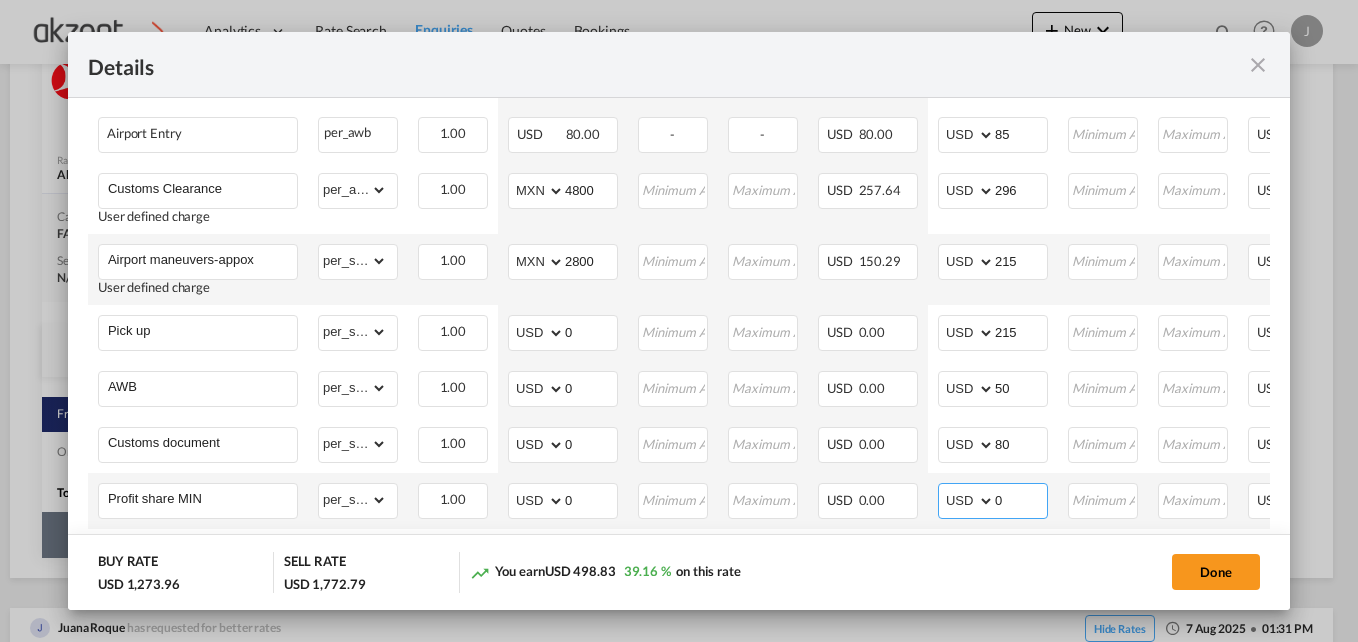 click on "0" at bounding box center [1021, 499] 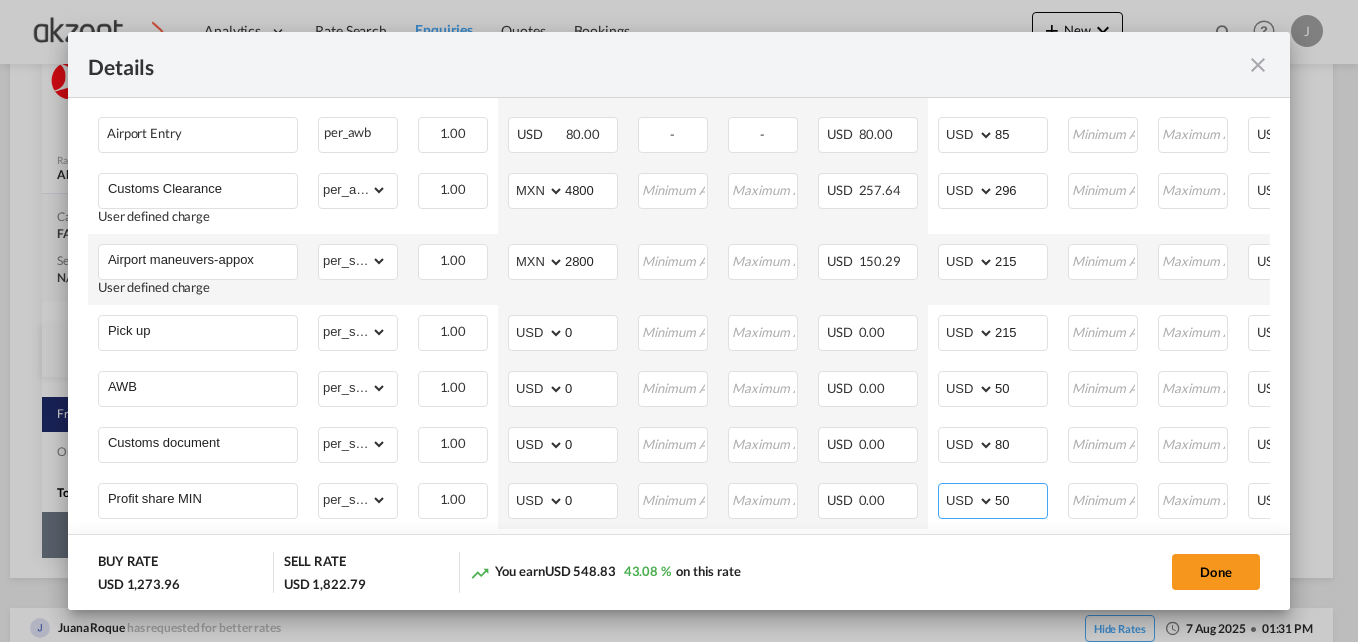 type on "50" 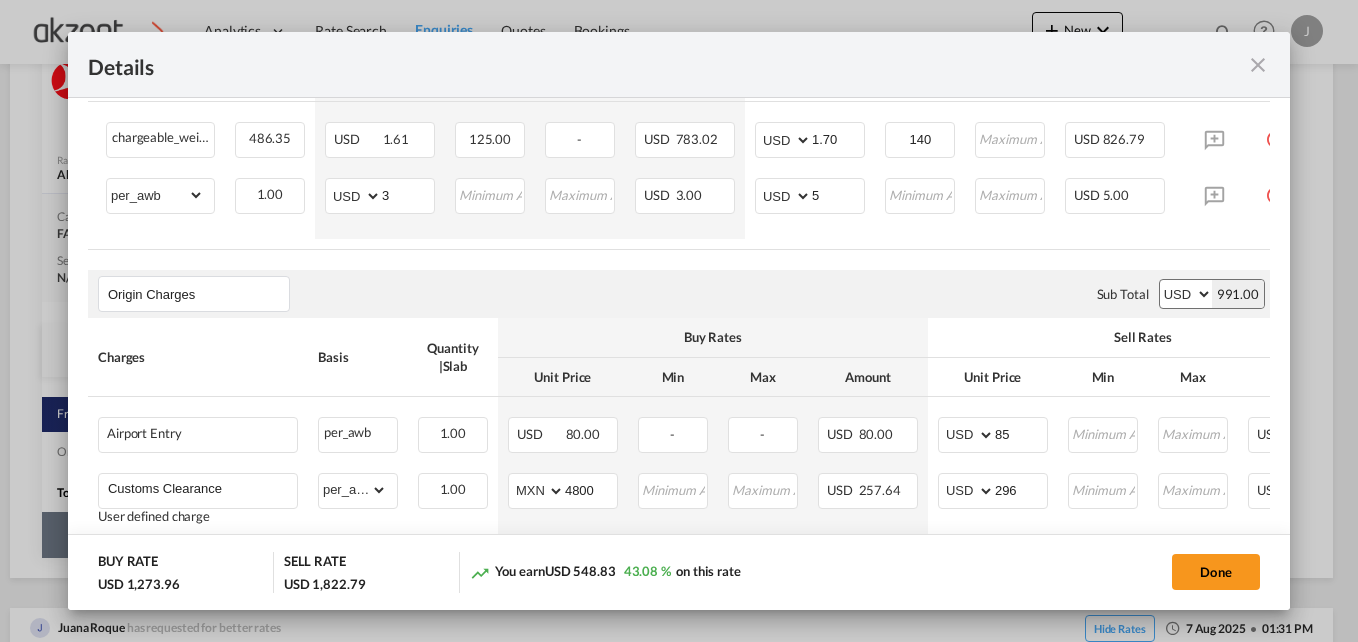 scroll, scrollTop: 330, scrollLeft: 0, axis: vertical 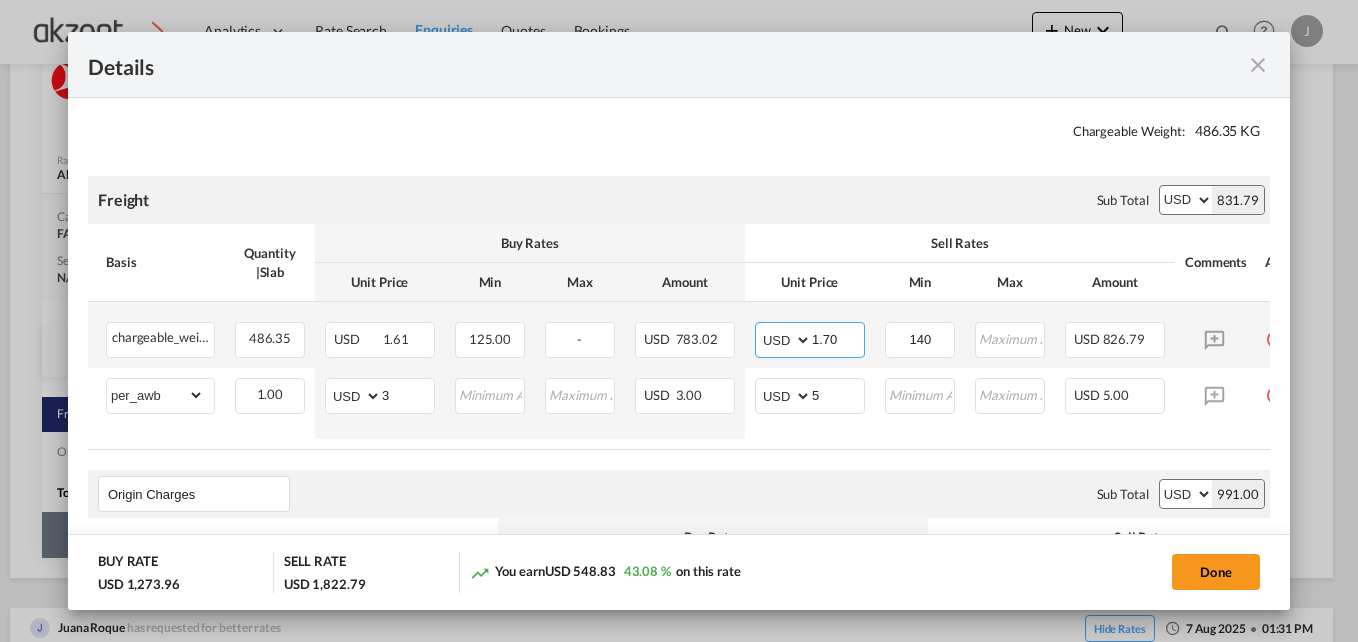 click on "1.70" at bounding box center (838, 338) 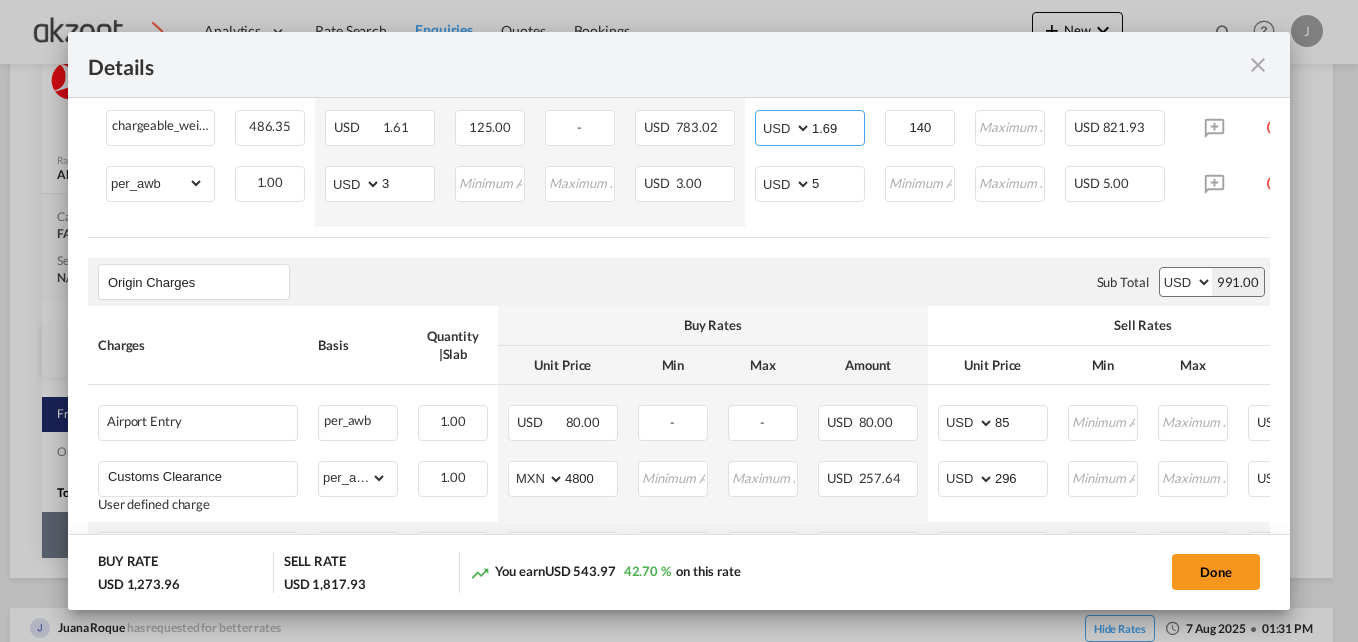 scroll, scrollTop: 442, scrollLeft: 0, axis: vertical 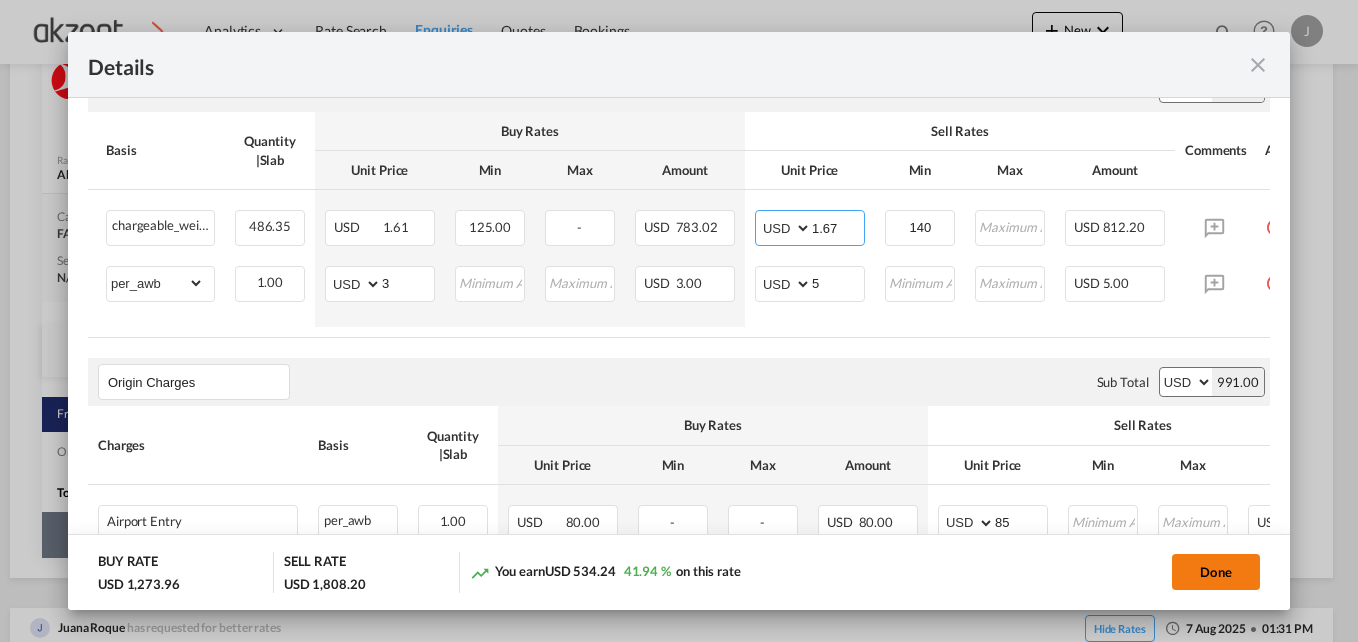 type on "1.67" 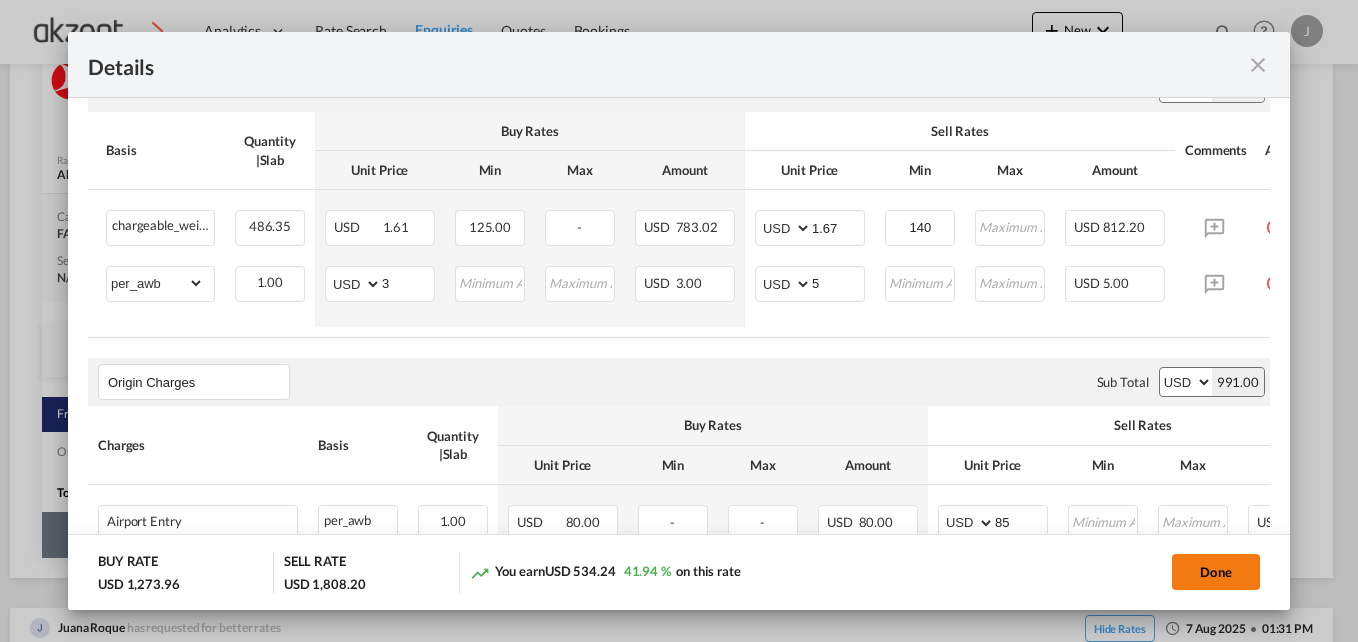 click on "Done" 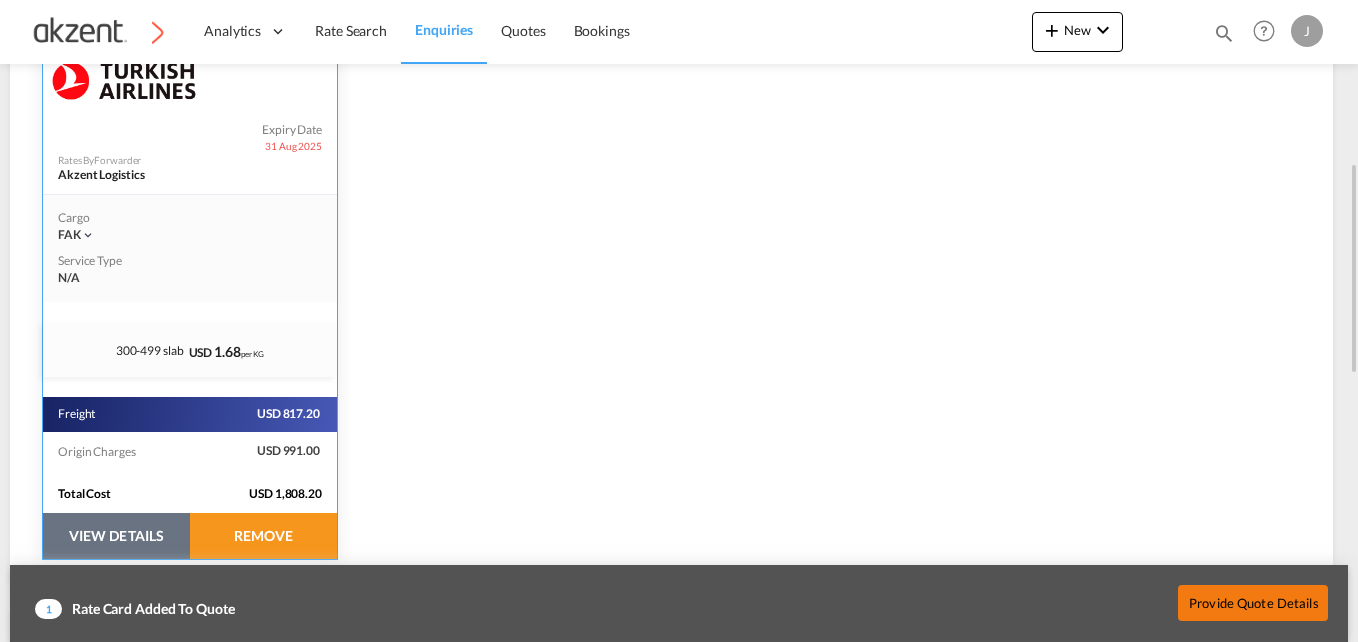 click on "Provide Quote Details" at bounding box center (1253, 602) 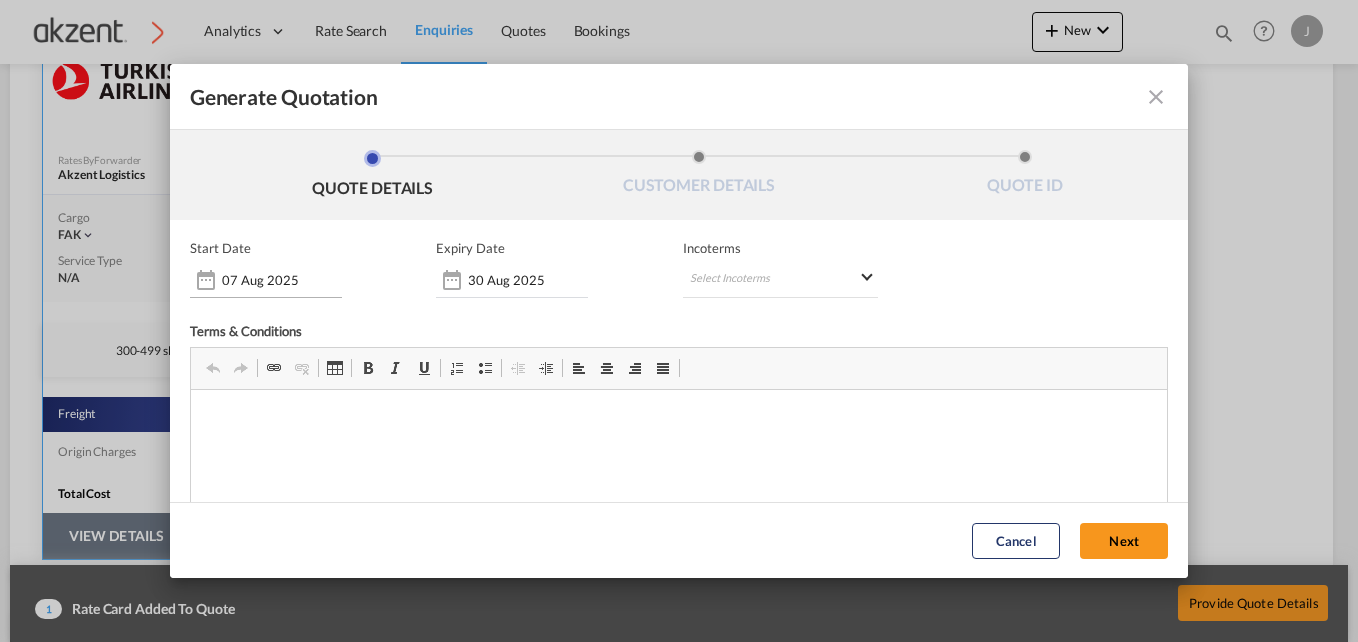 scroll, scrollTop: 0, scrollLeft: 0, axis: both 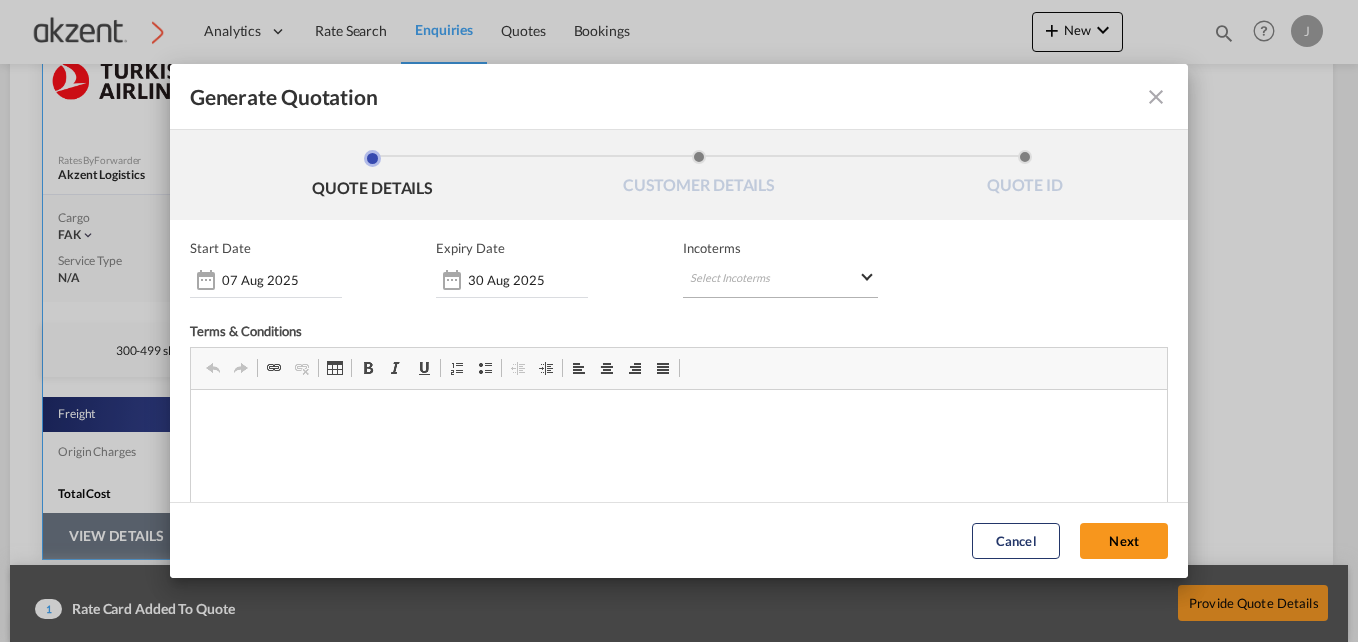 click on "Select Incoterms
CPT - export
Carrier Paid to DPU - import
Delivery at Place Unloaded DPU - export
Delivery at Place Unloaded EXW - import
Ex Works FCA - import
Free Carrier DAP - import
Delivered at Place CFR - export
Cost and Freight DDP - export
Delivery Duty Paid FAS - import
Free Alongside Ship FOB - export
Free on Board CIF - import
Cost,Insurance and Freight FOB - import
Free on Board FAS - export
Free Alongside Ship CPT - import
Carrier Paid to CIP - import
Carriage and Insurance Paid to DAP - export
Delivered at Place CIP - export
Carriage and Insurance Paid to FCA - export
Free Carrier CIF - export
Cost,Insurance and Freight CFR - import
Cost and Freight" at bounding box center (781, 280) 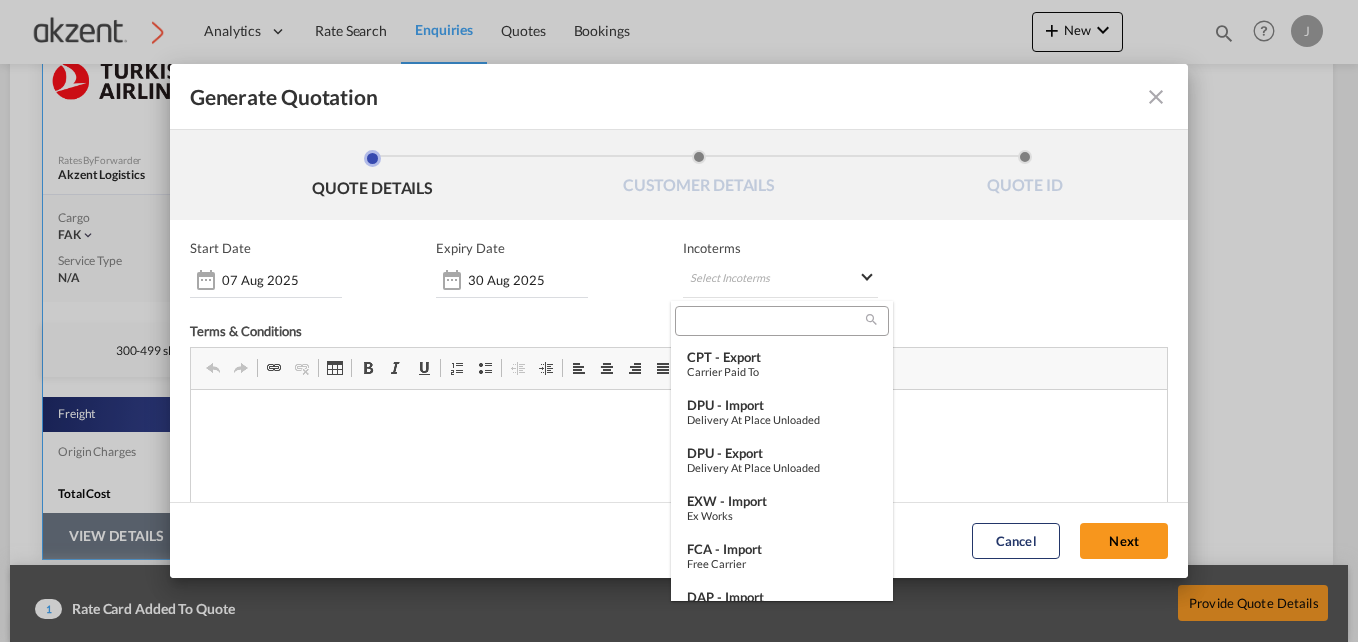 click at bounding box center (773, 321) 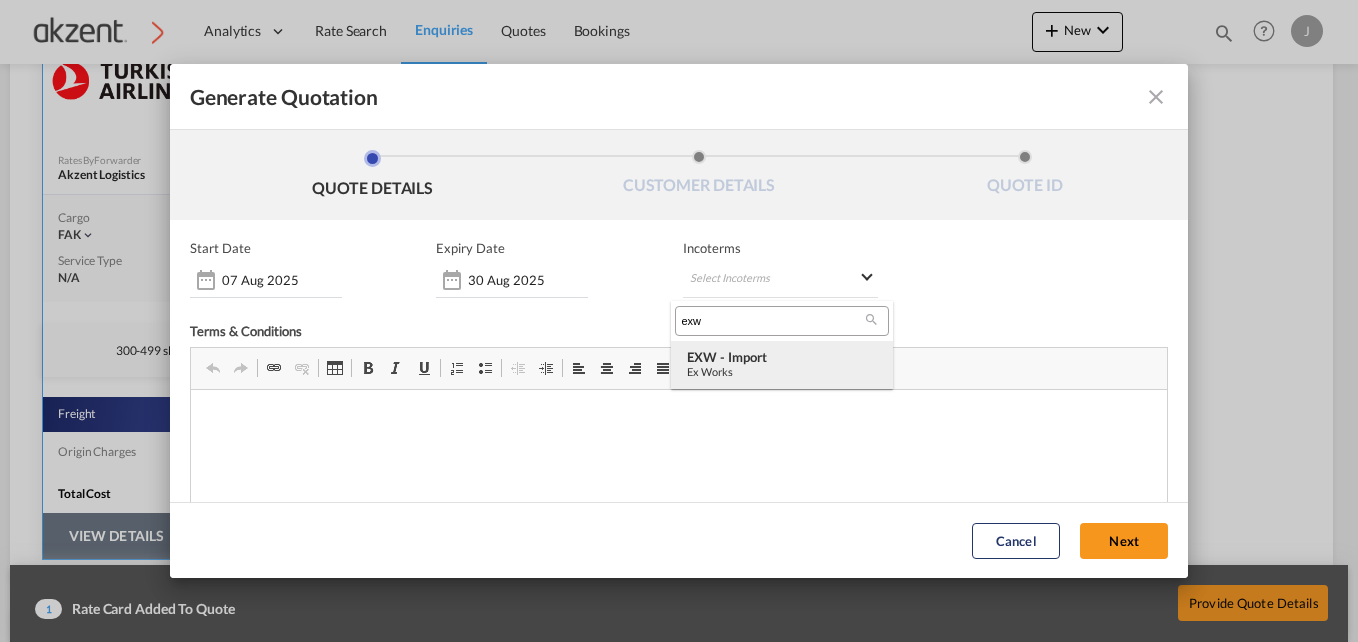 type on "exw" 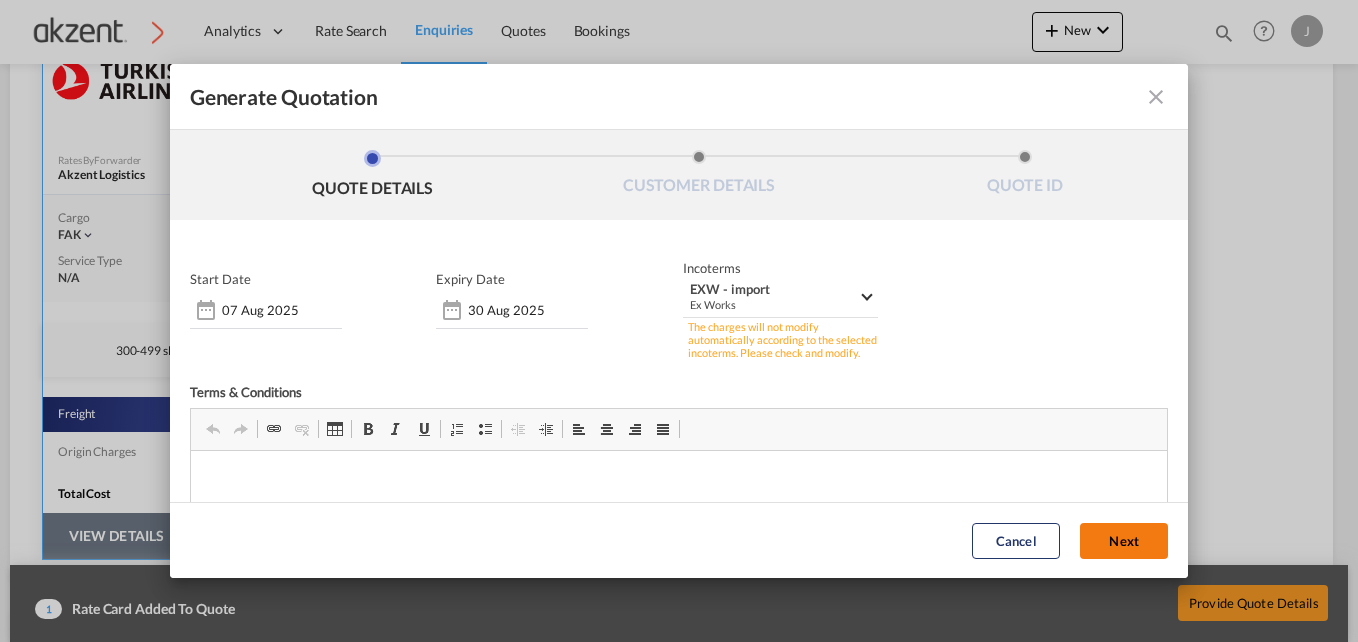 click on "Next" at bounding box center [1124, 541] 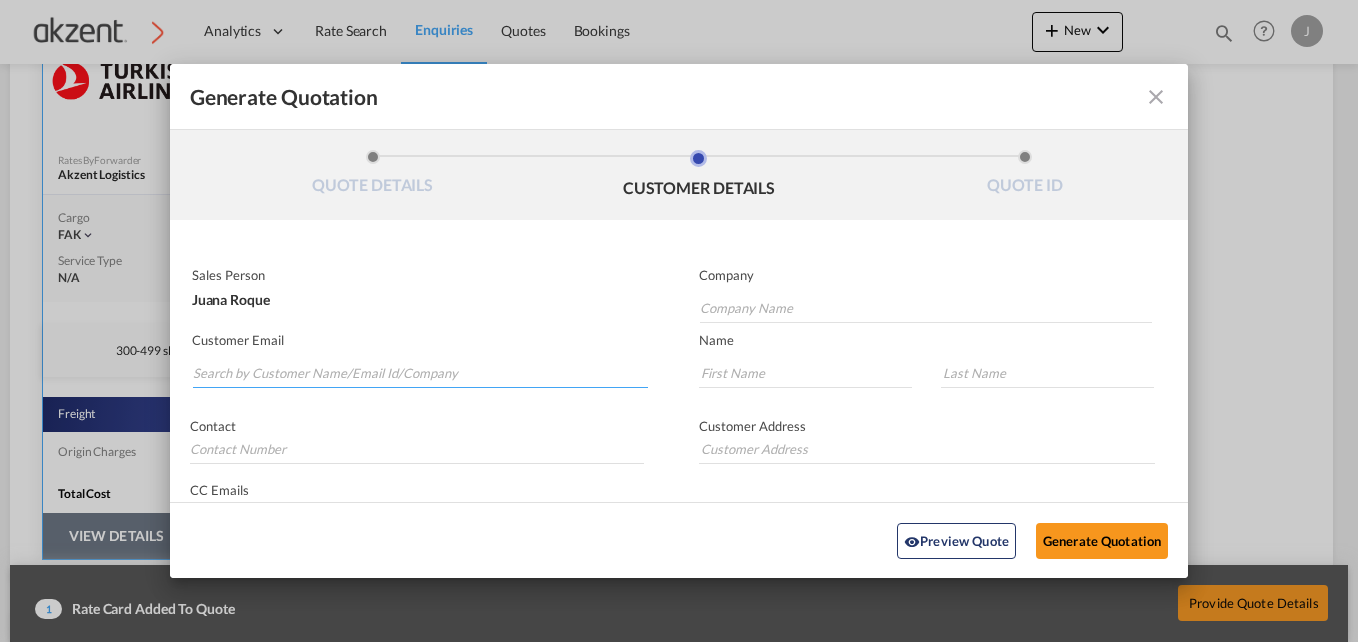 click at bounding box center (420, 373) 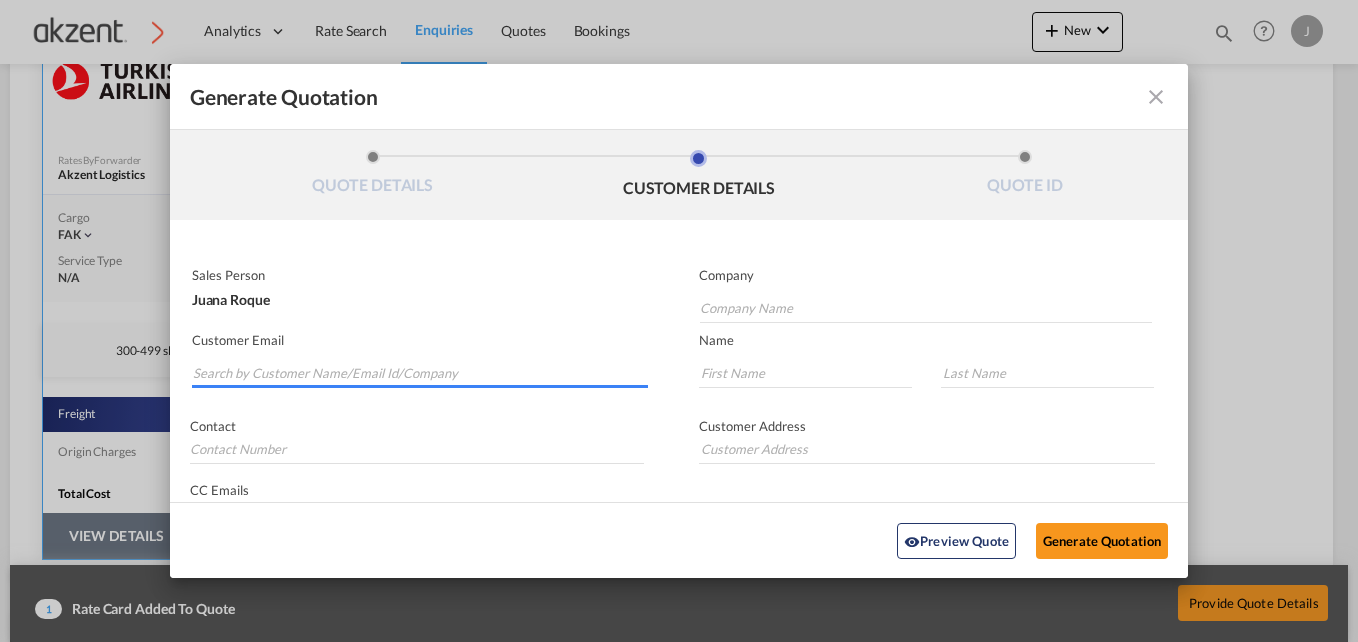paste on "[COMPANY NAME]" 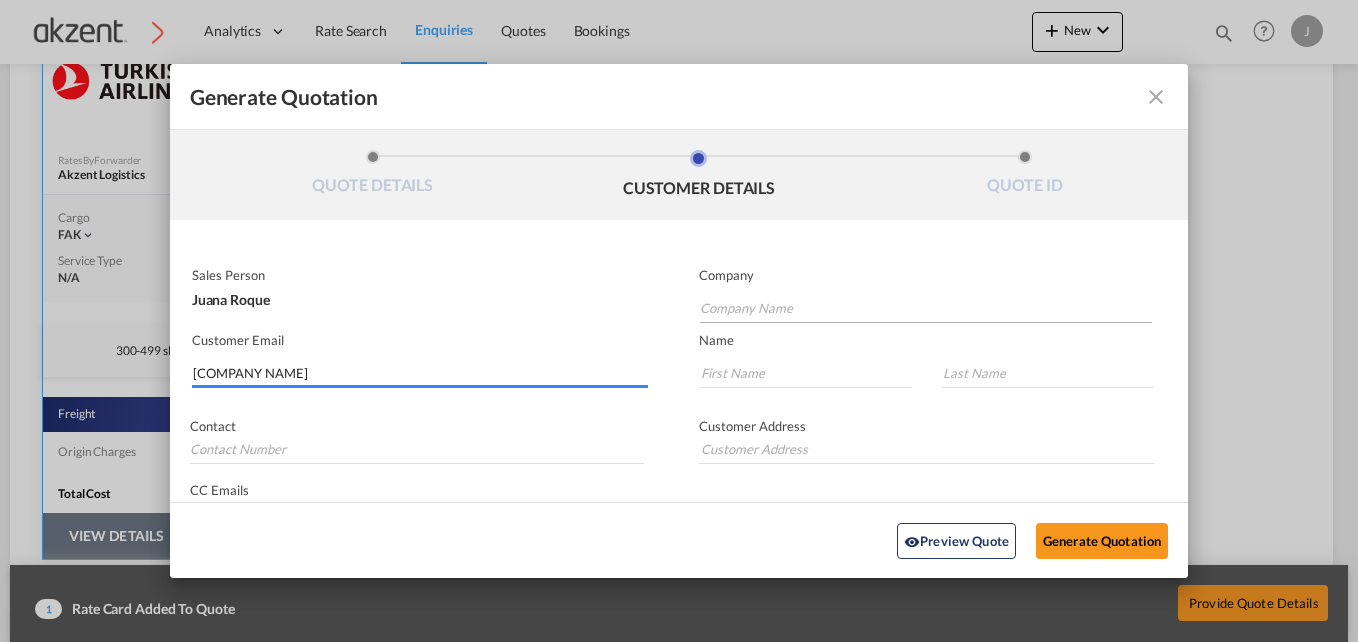 type on "[COMPANY NAME]" 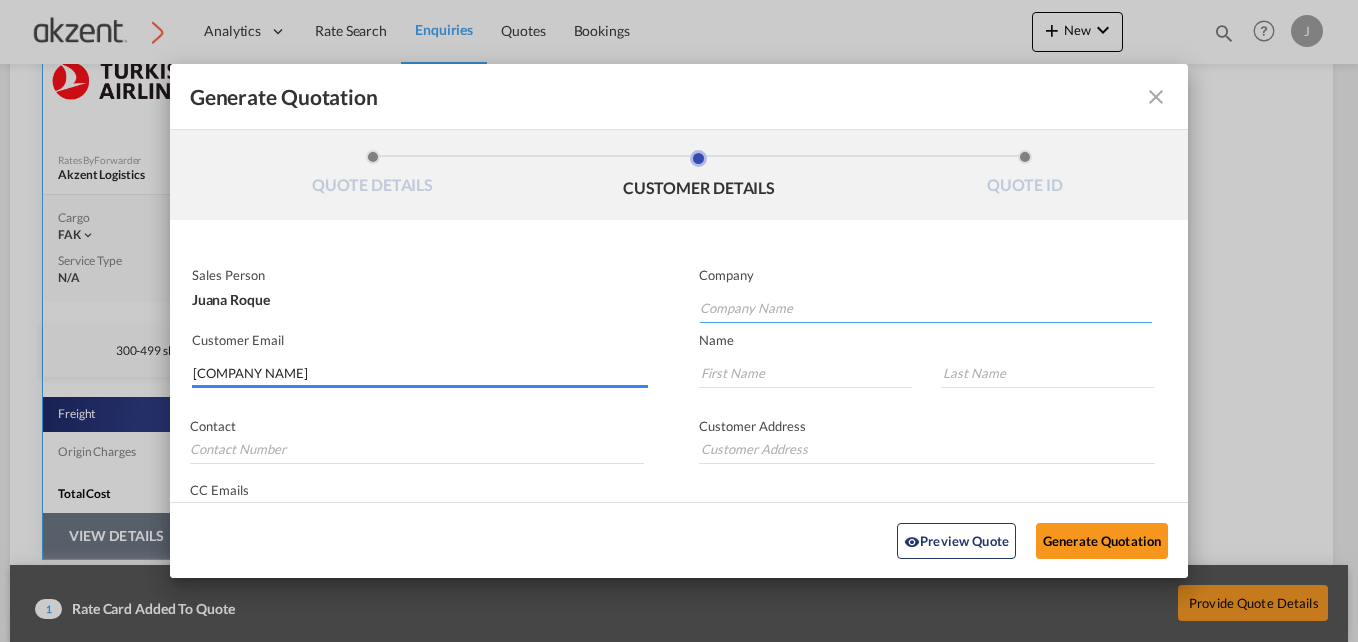 click at bounding box center (926, 308) 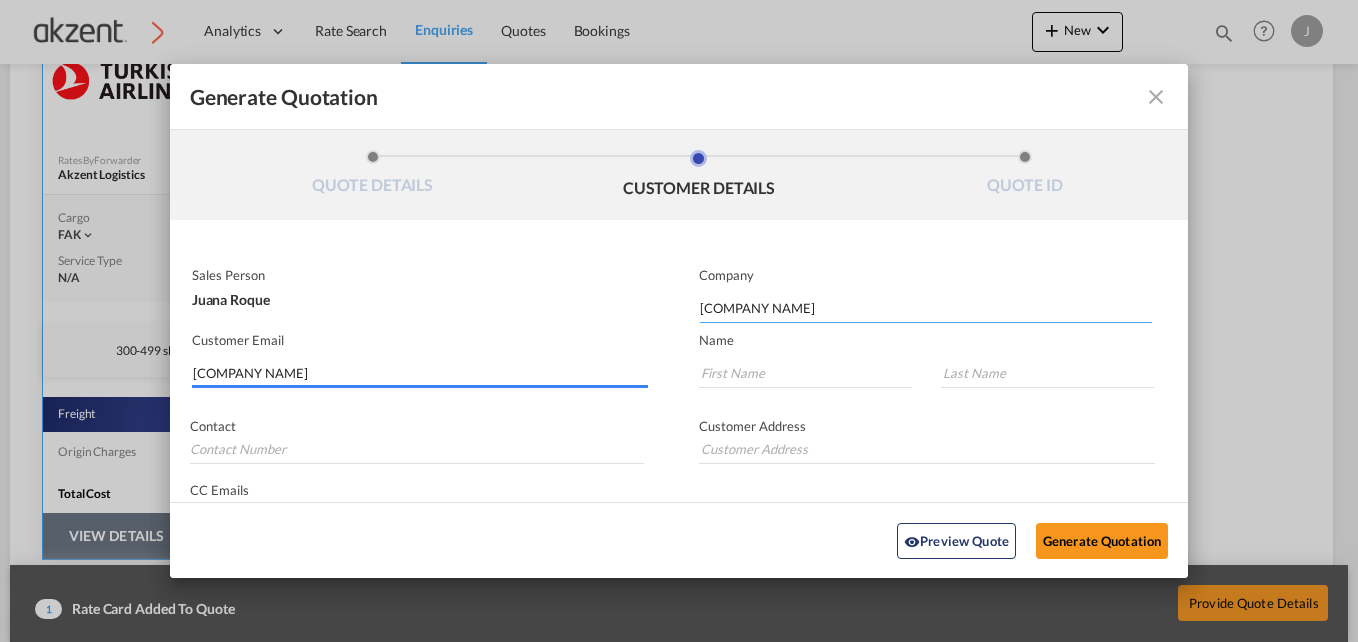 type on "[COMPANY NAME]" 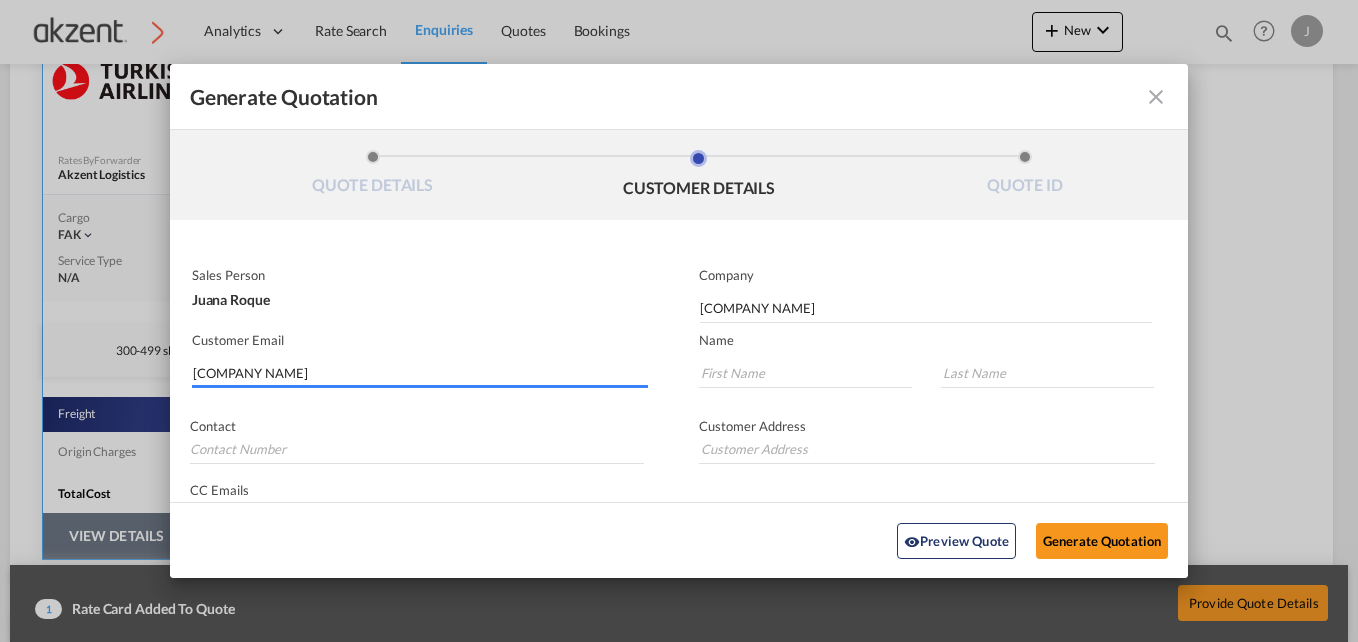 drag, startPoint x: 377, startPoint y: 368, endPoint x: 285, endPoint y: 379, distance: 92.65527 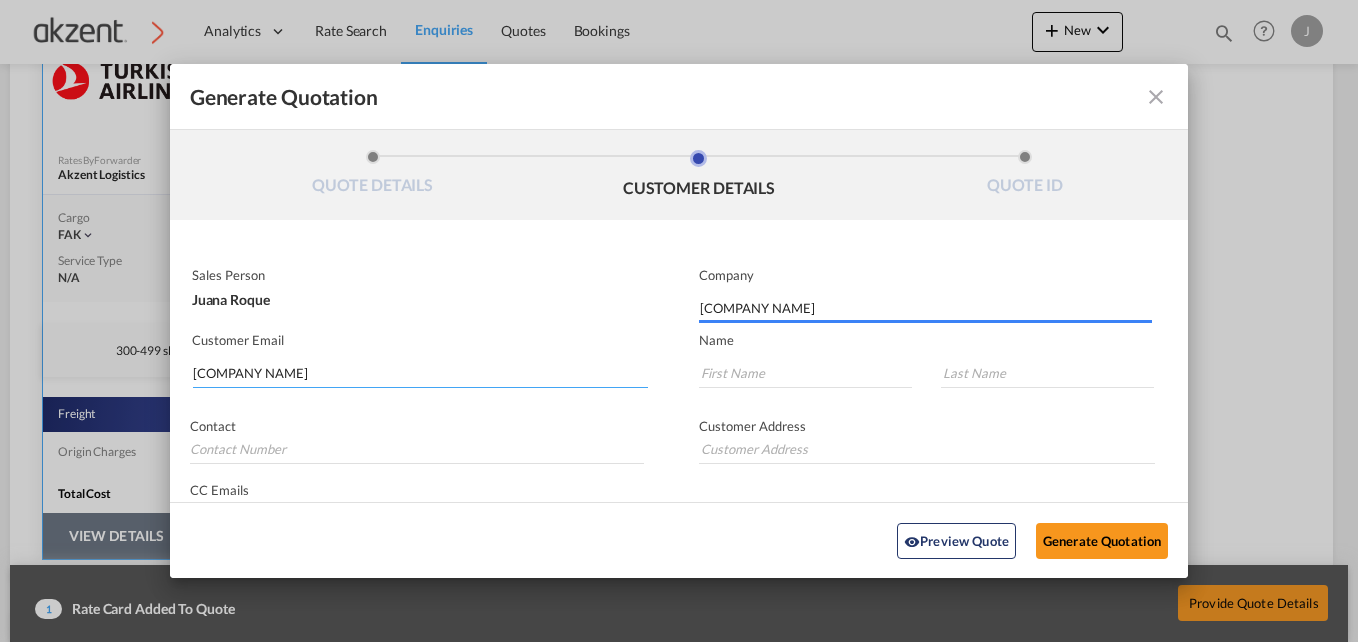 drag, startPoint x: 396, startPoint y: 371, endPoint x: 114, endPoint y: 366, distance: 282.0443 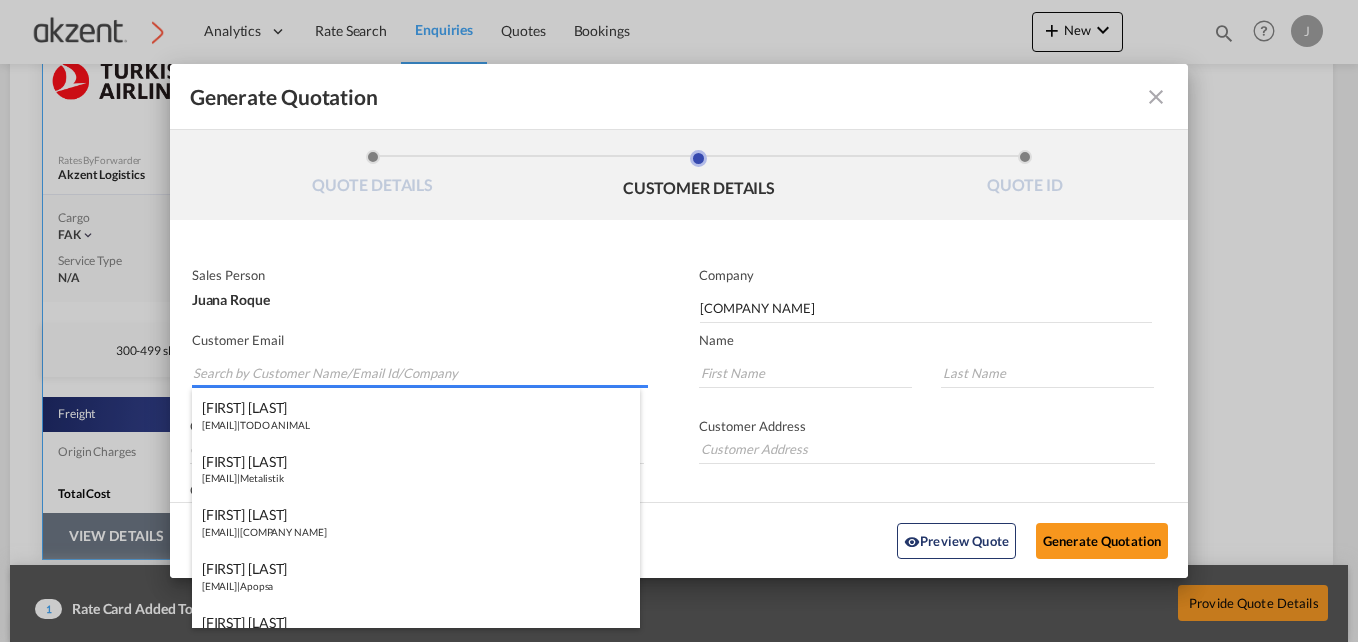 paste on "Mango.列舒敏.全球空运产品方案部进口组.主管 <gps3@bestservices.com.cn>" 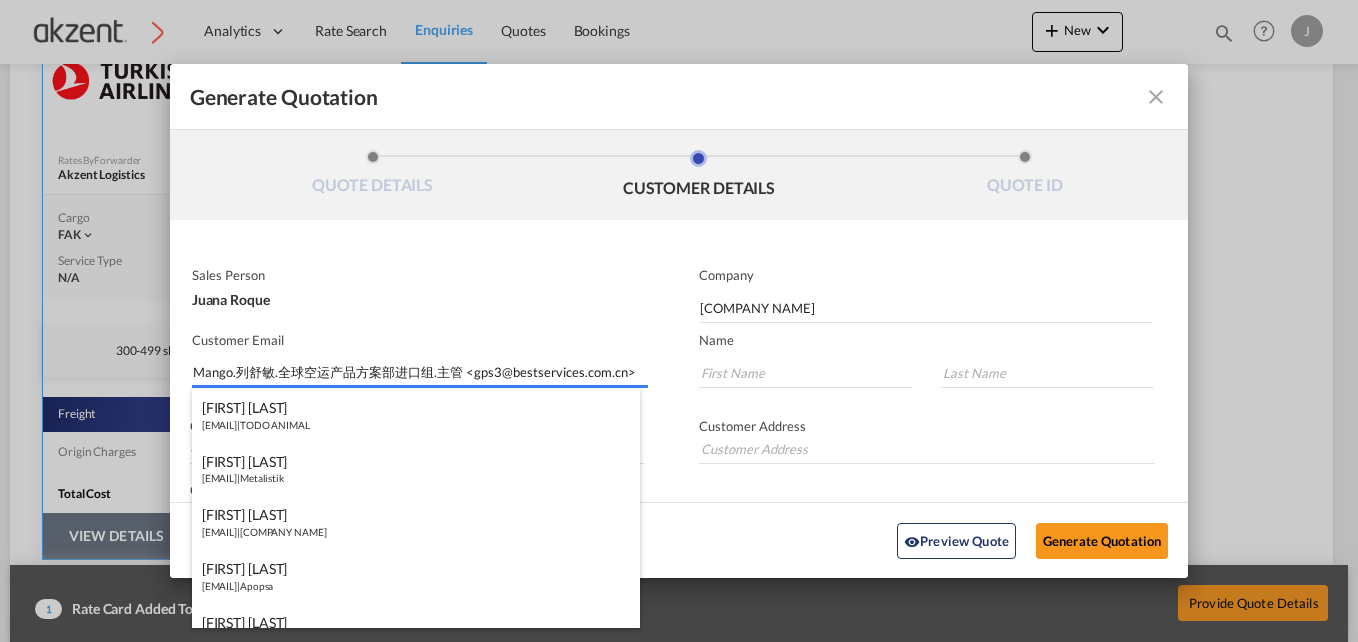 drag, startPoint x: 468, startPoint y: 371, endPoint x: 193, endPoint y: 358, distance: 275.3071 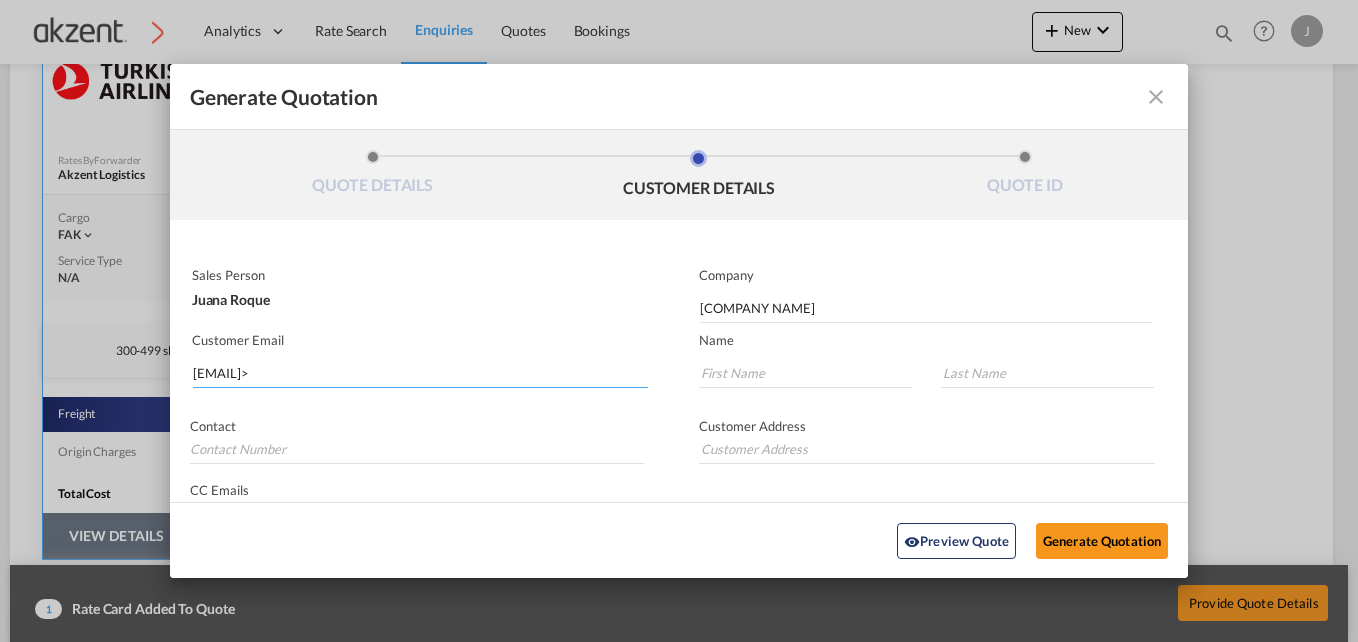 click on "[EMAIL]>" at bounding box center (420, 373) 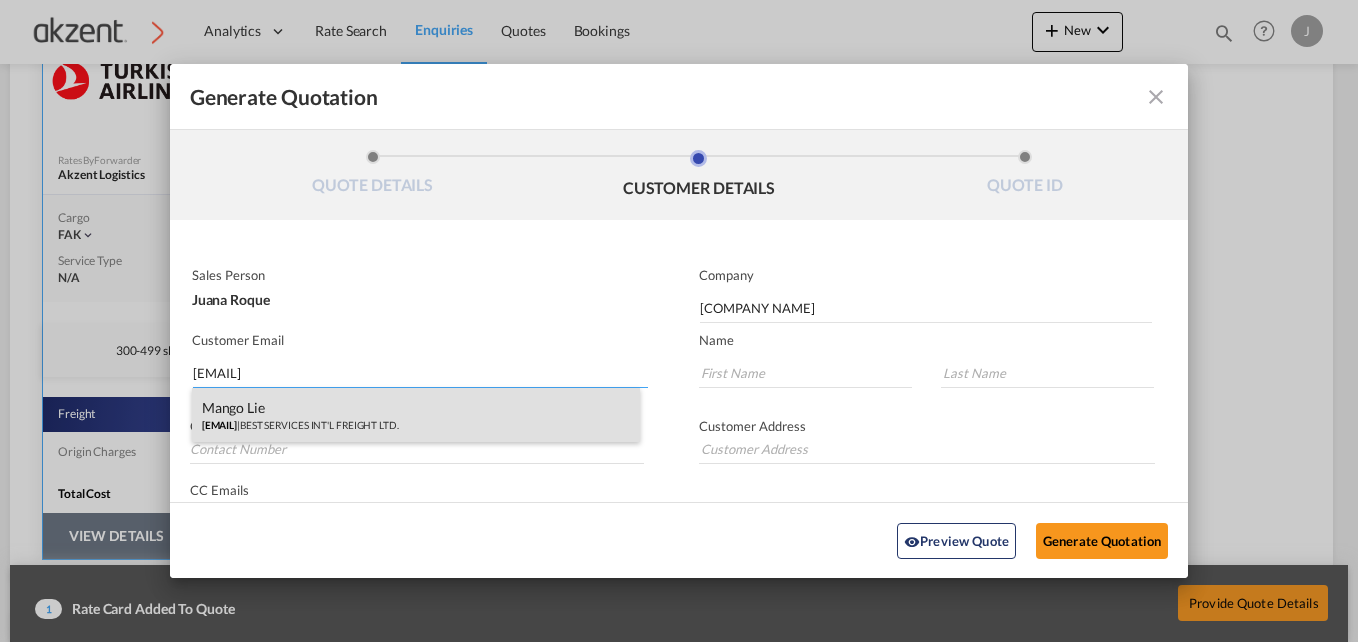 type on "[EMAIL]" 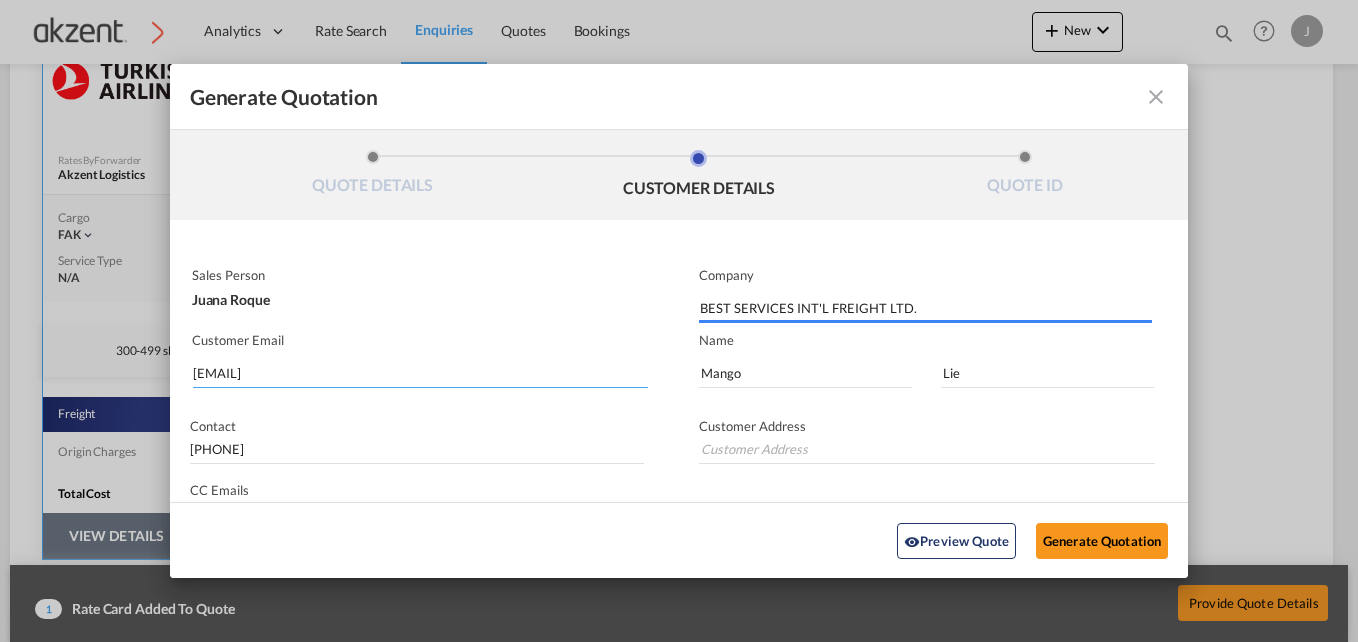 type on "[NUMBER] [STREET], [COMMUNITY] [STREET], [CITY], [STATE], [COUNTRY]." 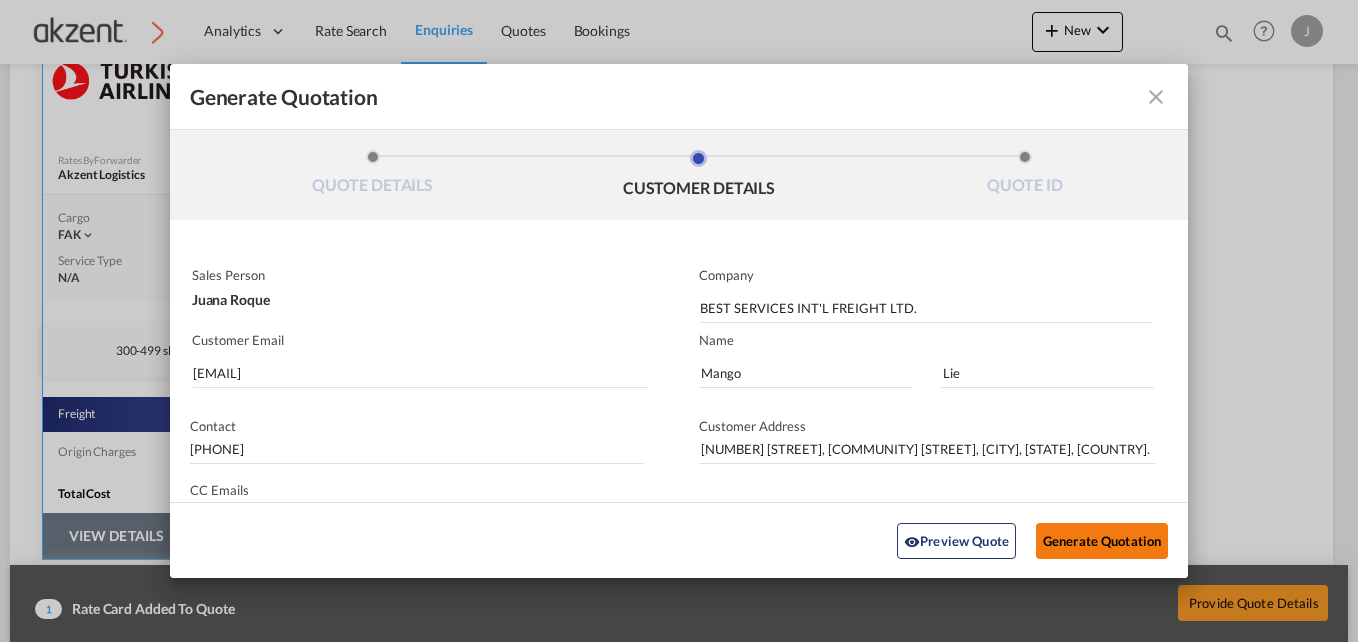 click on "Generate Quotation" at bounding box center [1102, 540] 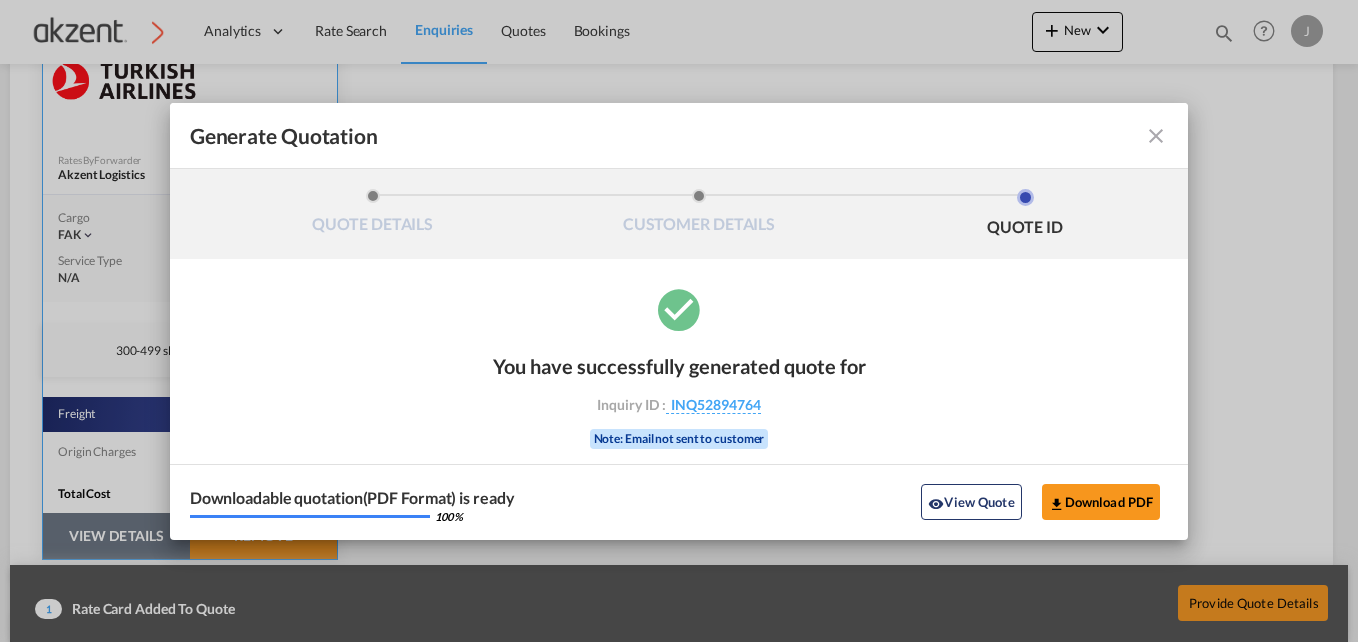 click at bounding box center [1156, 136] 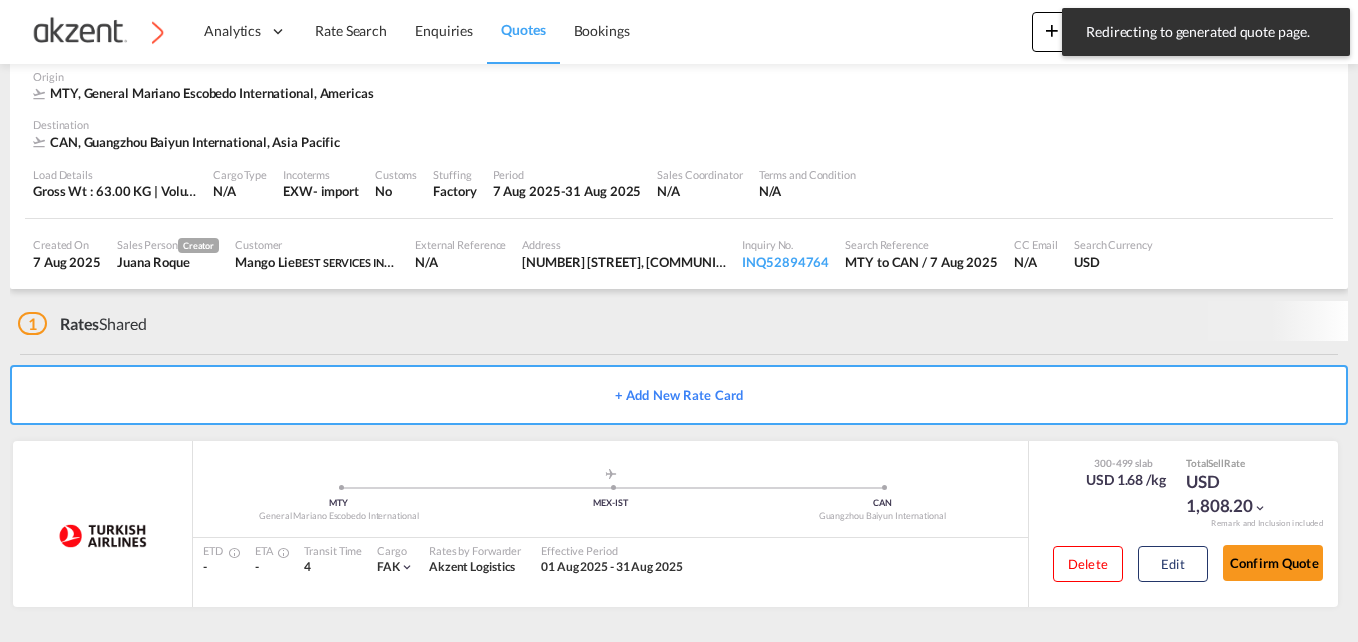 scroll, scrollTop: 86, scrollLeft: 0, axis: vertical 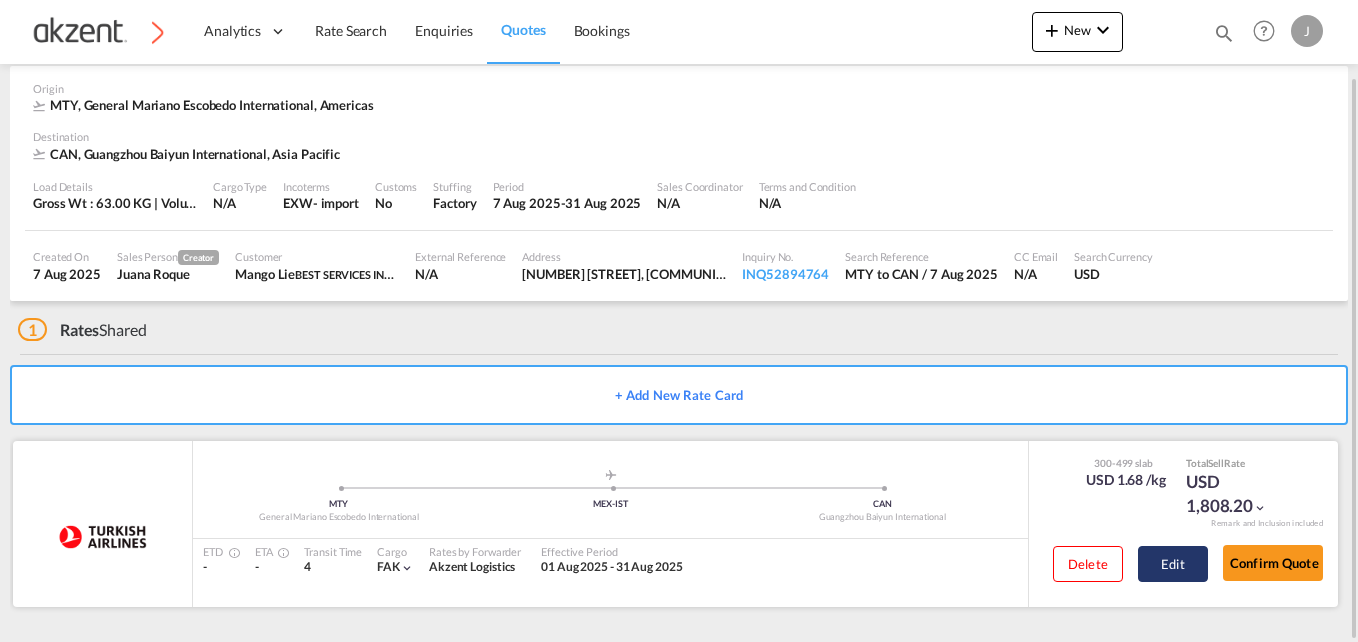 click on "Edit" at bounding box center [1173, 564] 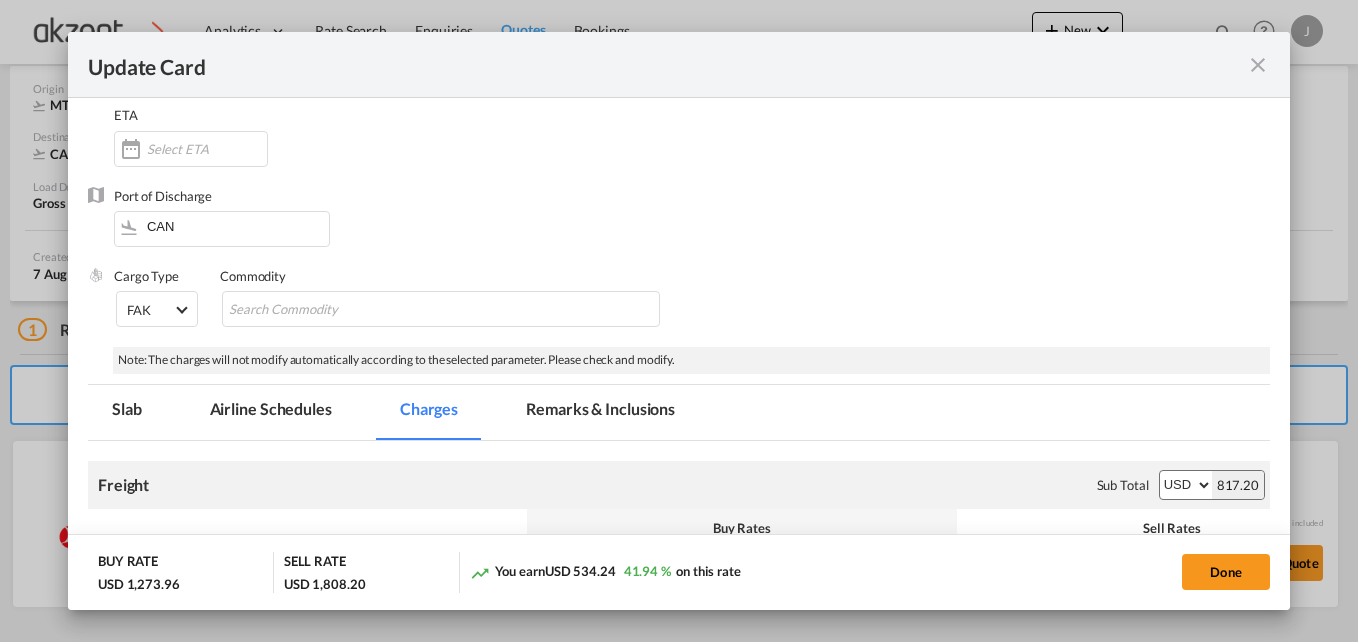 scroll, scrollTop: 200, scrollLeft: 0, axis: vertical 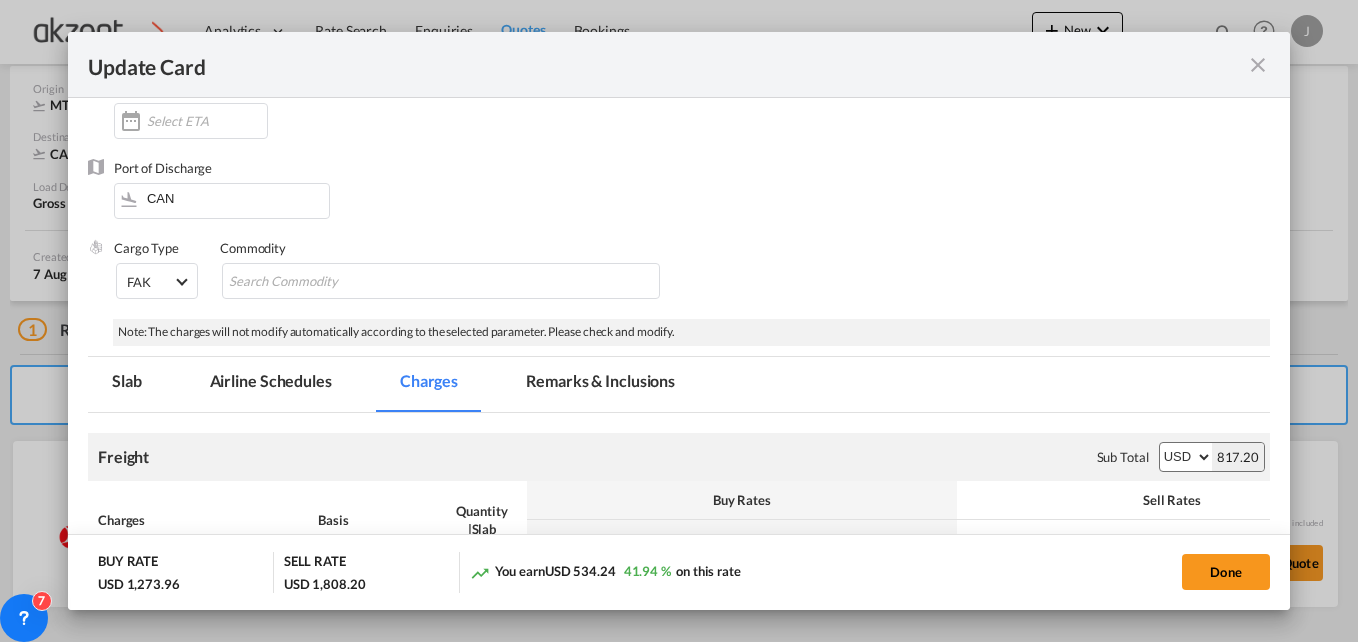 click on "Remarks & Inclusions" at bounding box center [600, 384] 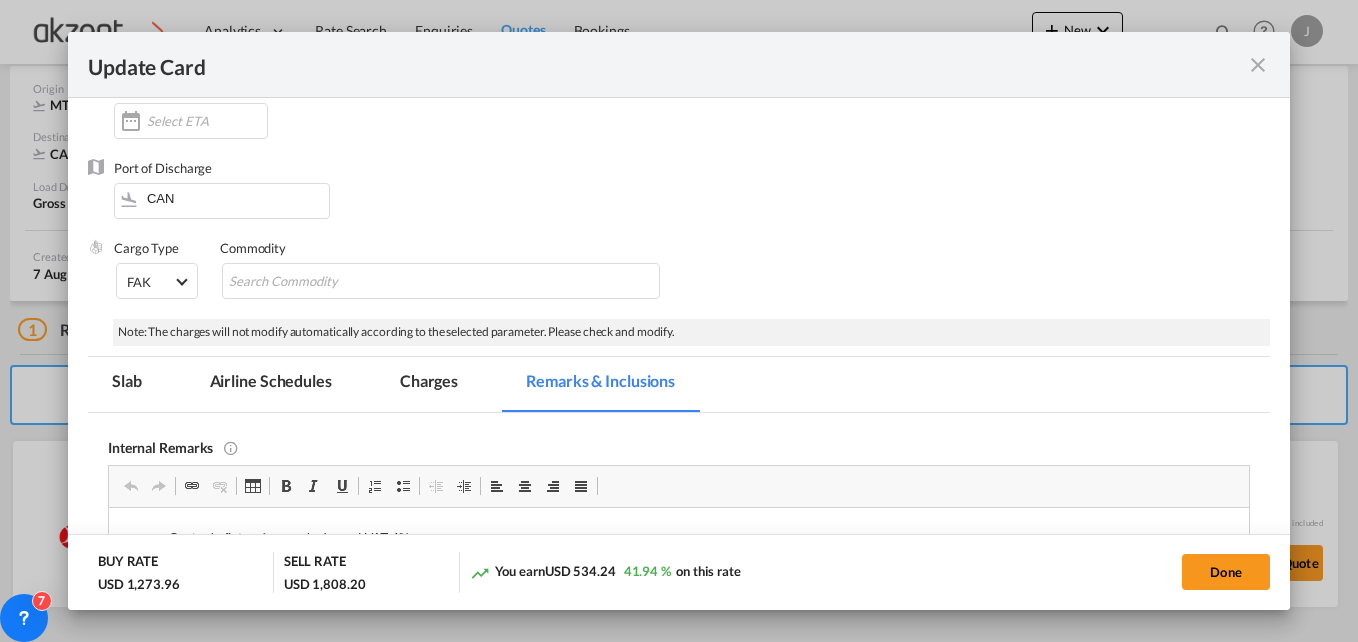 scroll, scrollTop: 0, scrollLeft: 0, axis: both 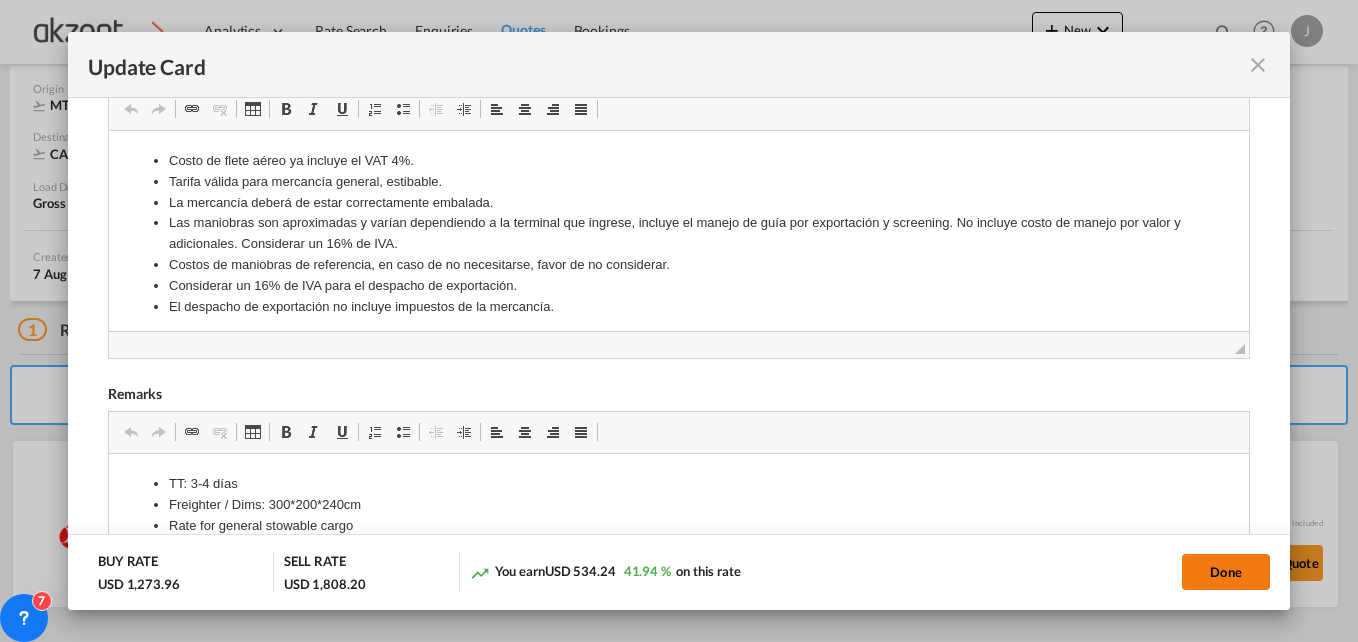 drag, startPoint x: 1201, startPoint y: 567, endPoint x: 1189, endPoint y: 567, distance: 12 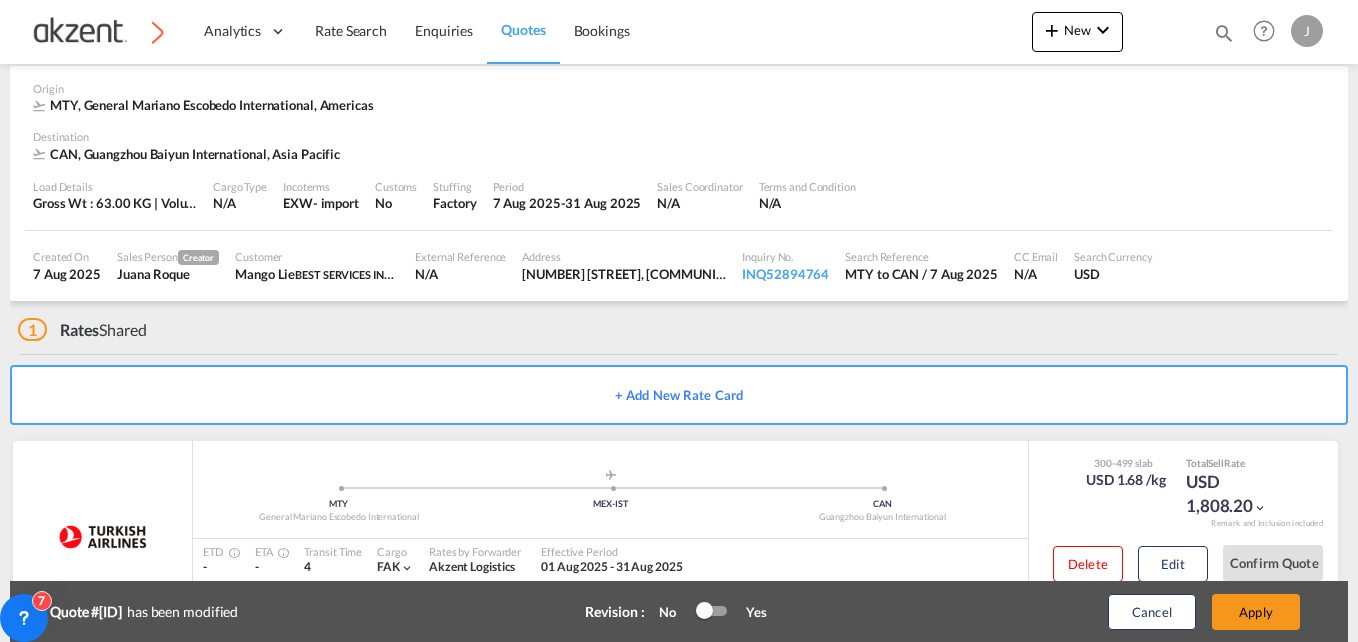 type on "31 Jul 2025" 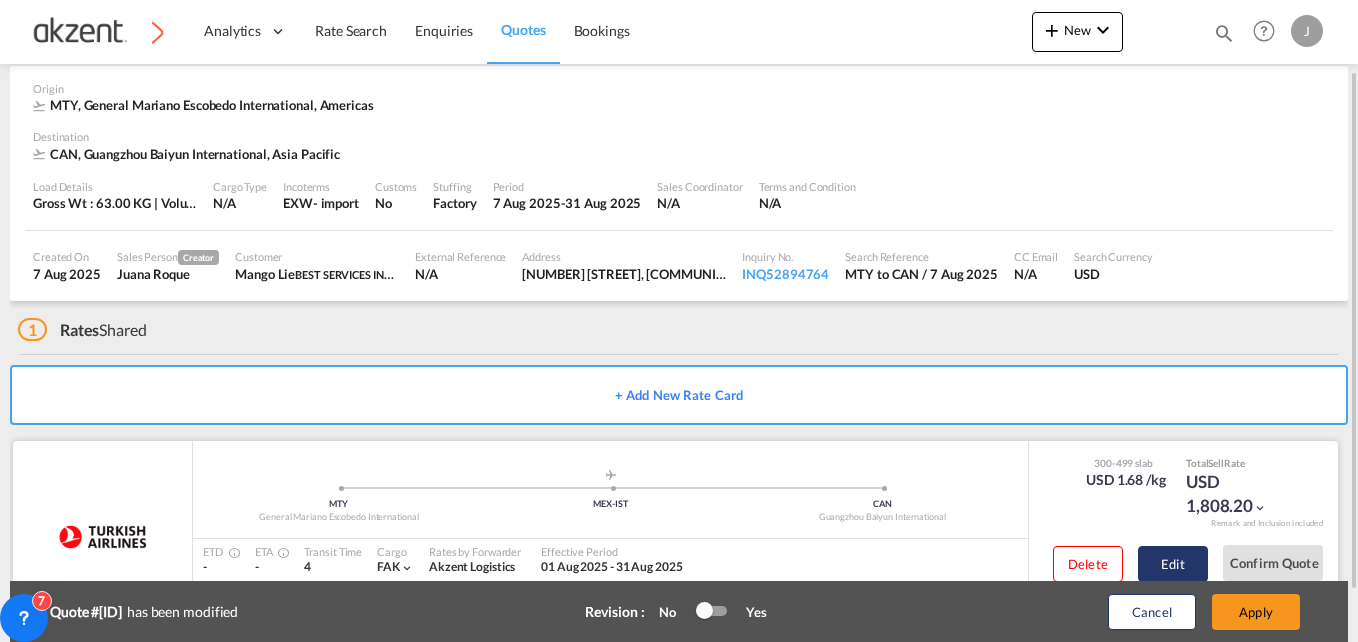 click on "Edit" at bounding box center [1173, 564] 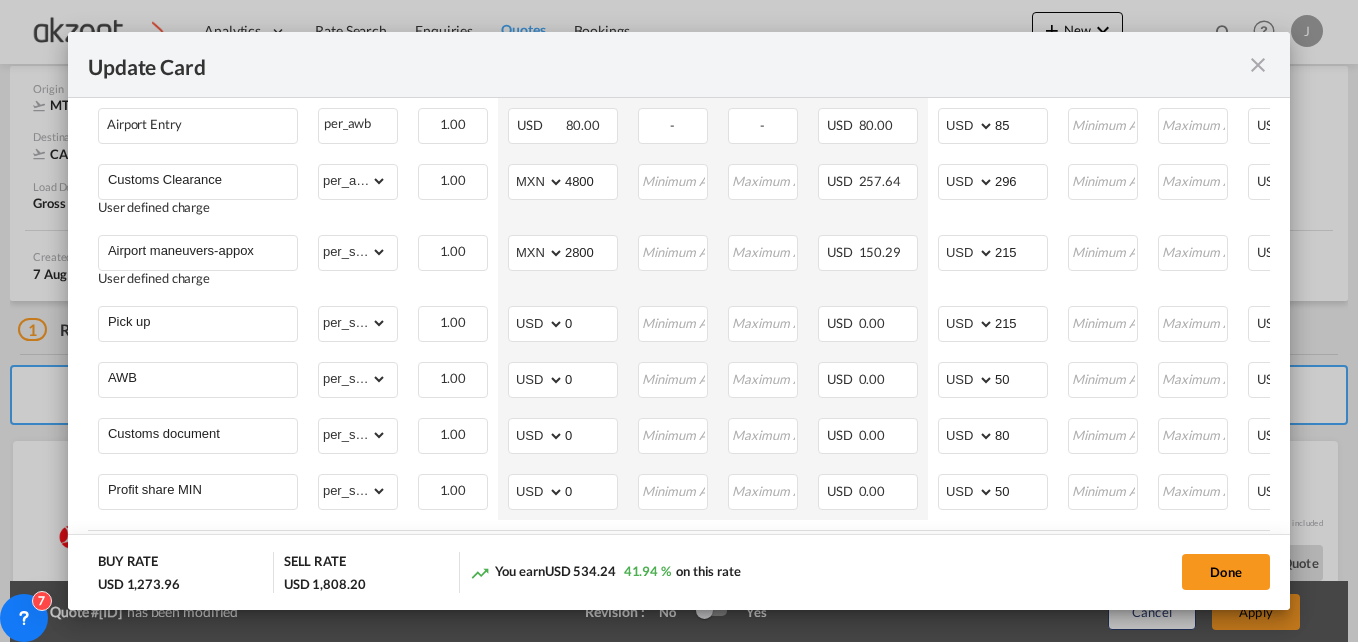 scroll, scrollTop: 1000, scrollLeft: 0, axis: vertical 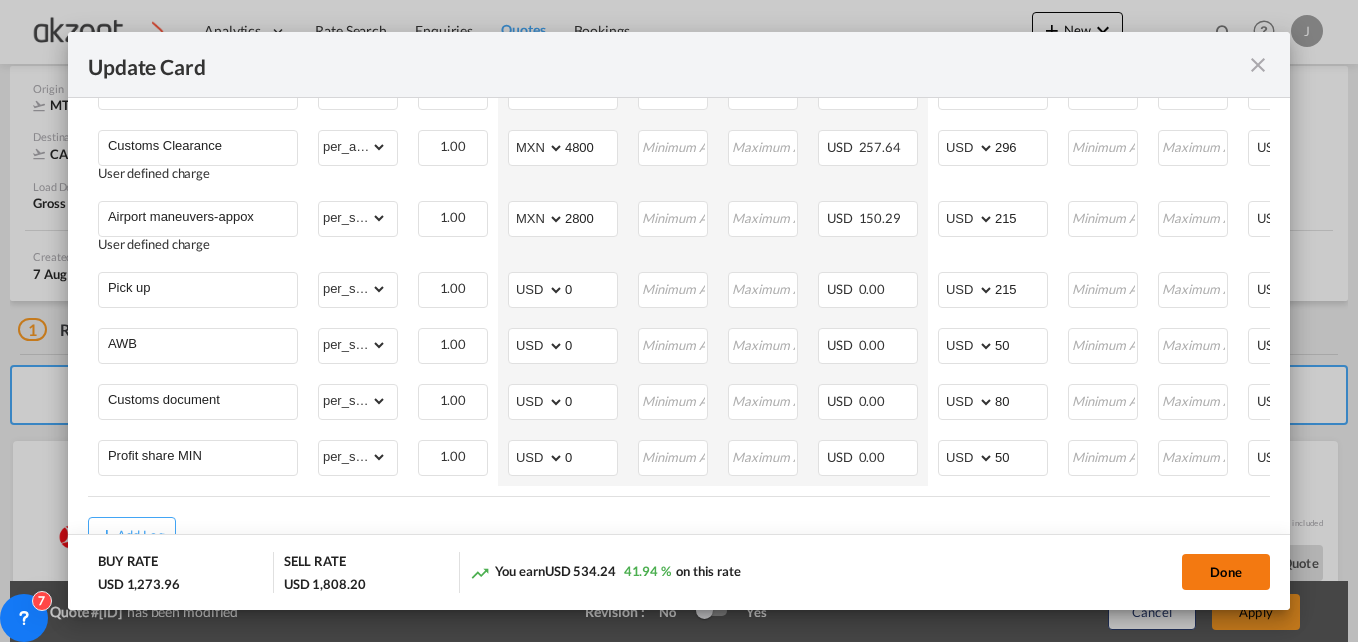 drag, startPoint x: 1198, startPoint y: 573, endPoint x: 1227, endPoint y: 588, distance: 32.649654 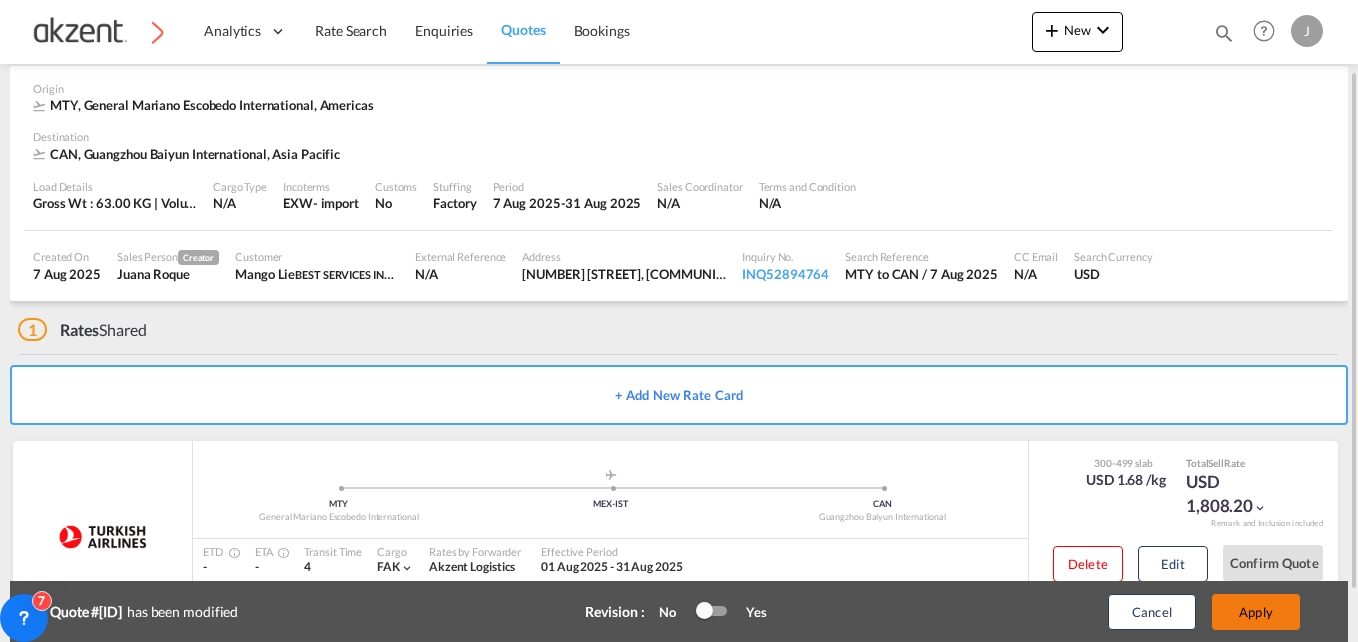 click on "Apply" at bounding box center (1256, 612) 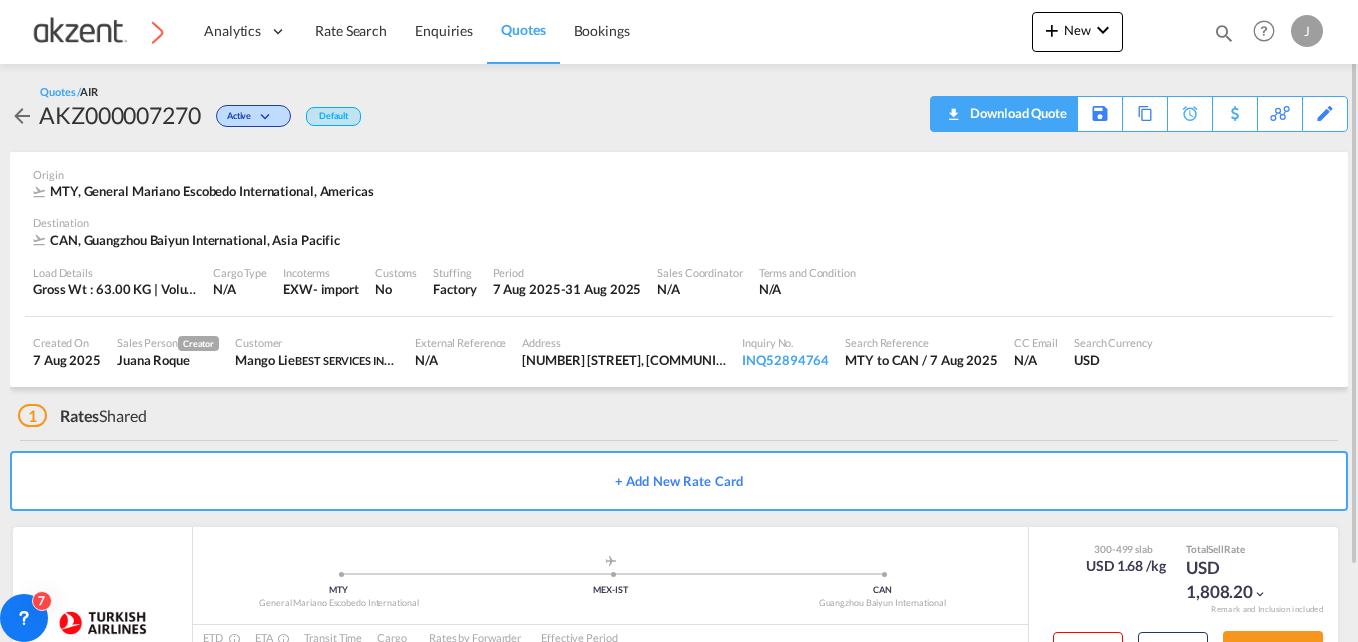 click on "Download Quote" at bounding box center [1016, 113] 